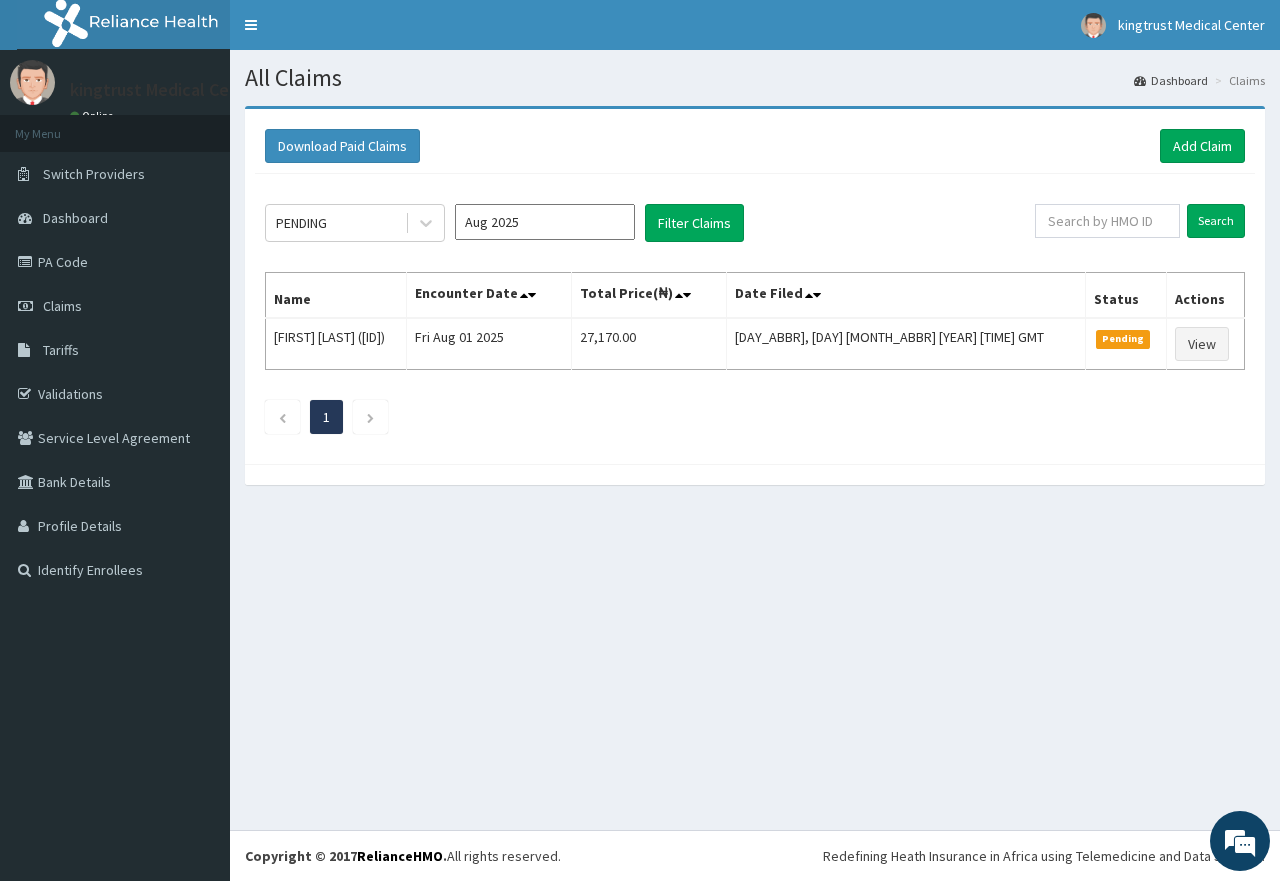 scroll, scrollTop: 0, scrollLeft: 0, axis: both 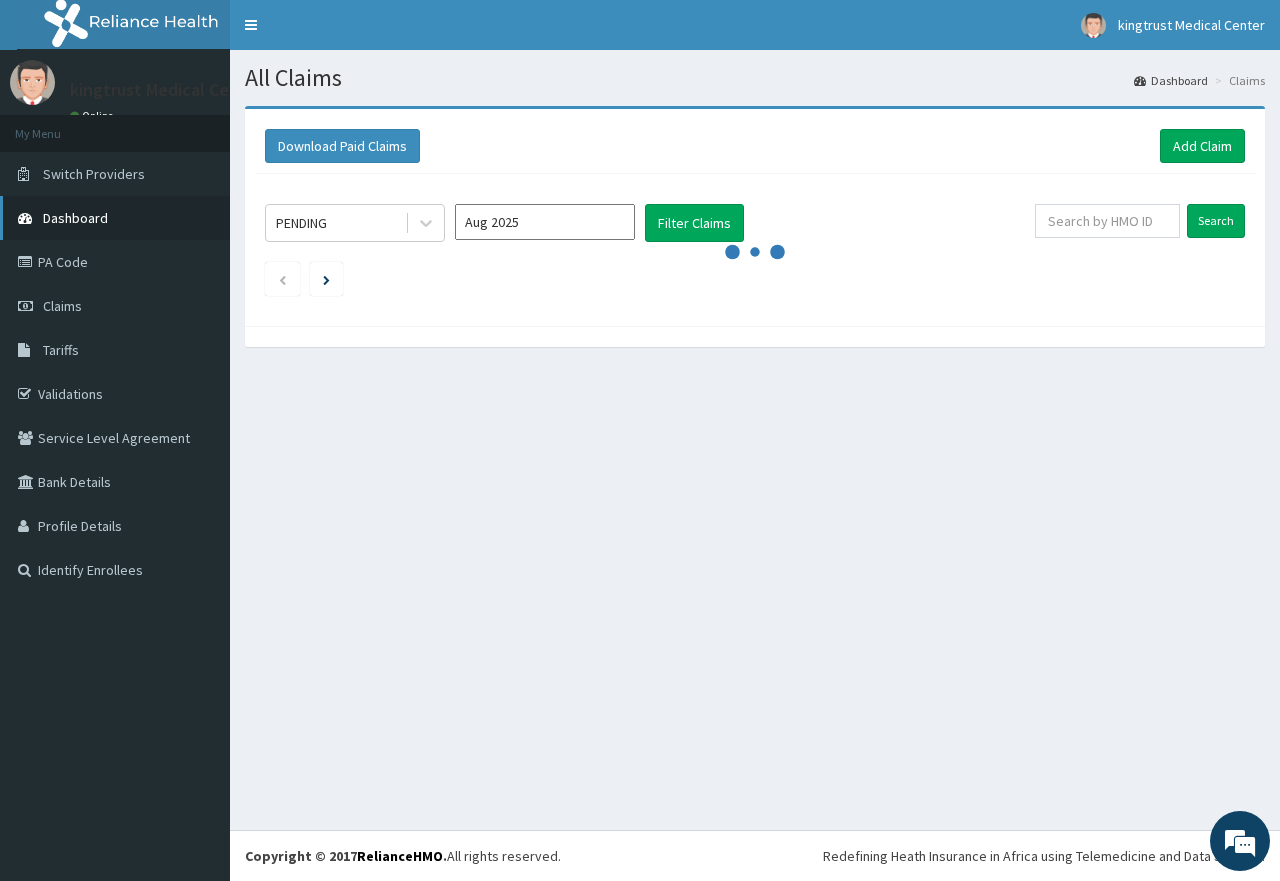 click on "Dashboard" at bounding box center (75, 218) 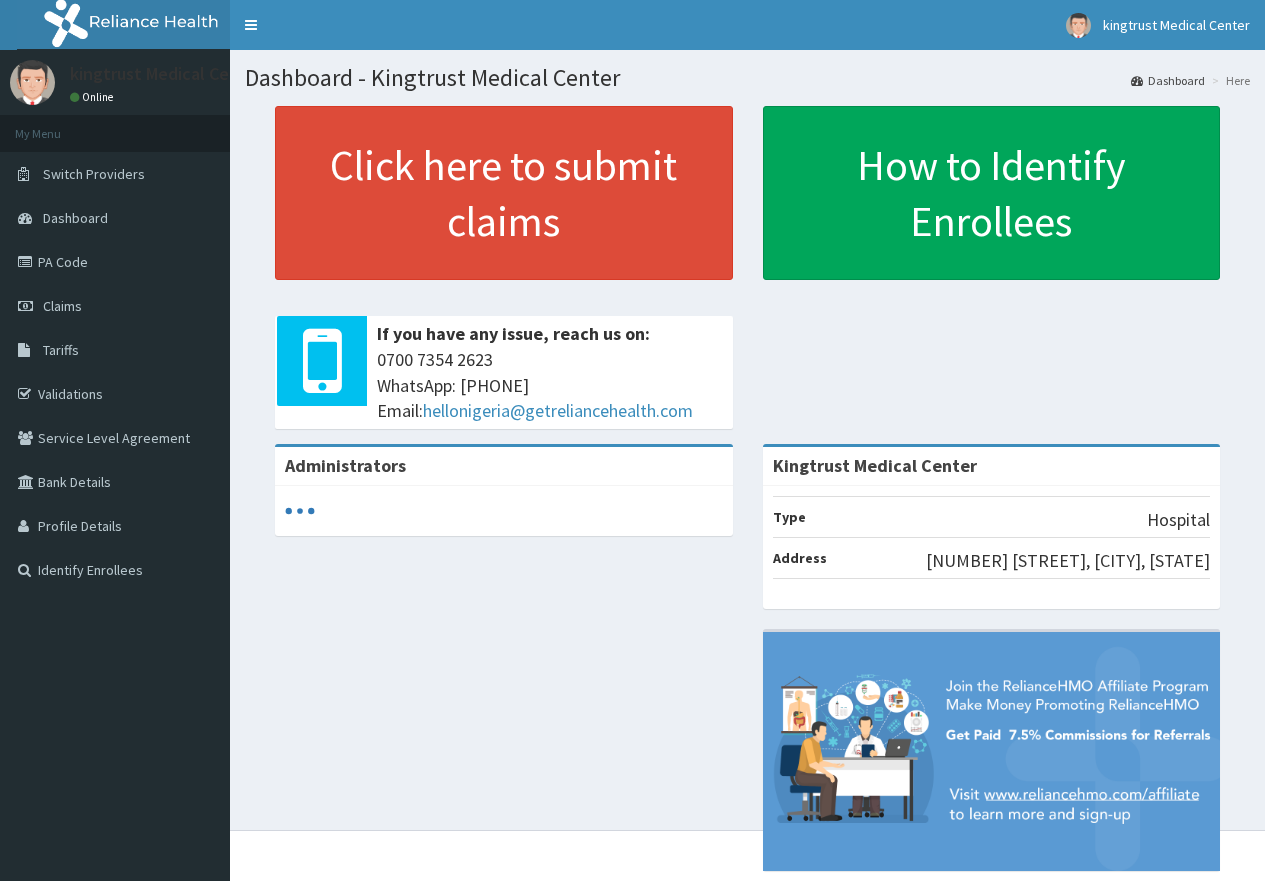 scroll, scrollTop: 0, scrollLeft: 0, axis: both 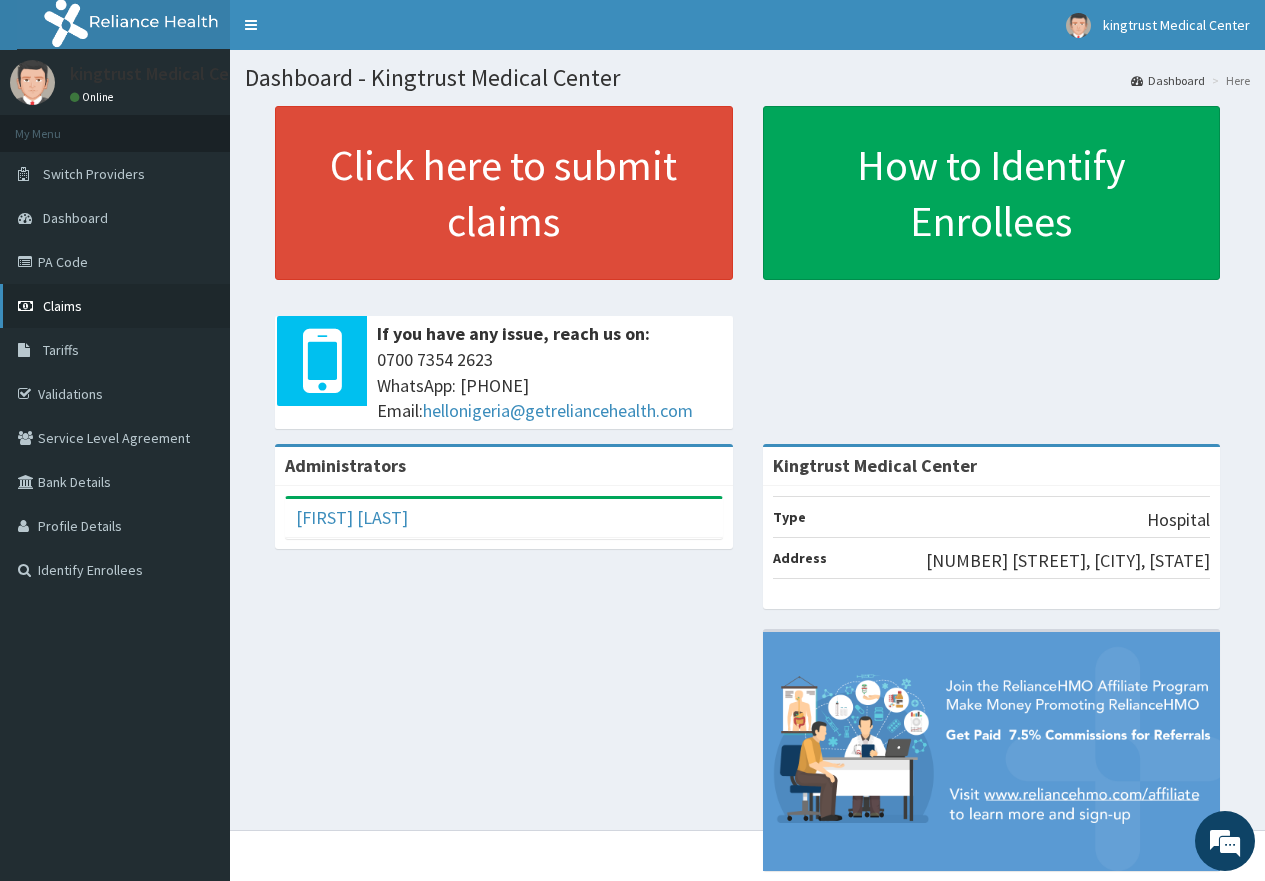 click on "Claims" at bounding box center [115, 306] 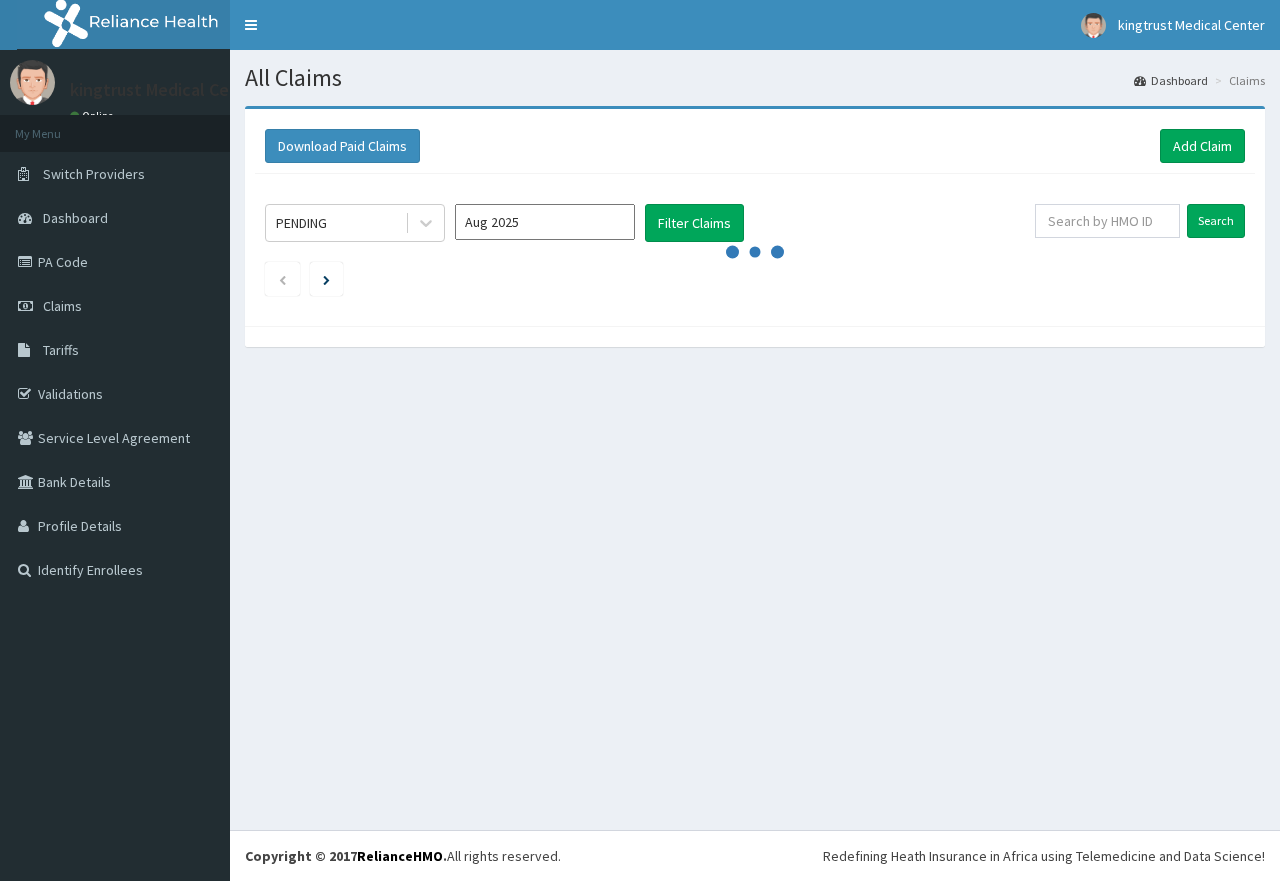 scroll, scrollTop: 0, scrollLeft: 0, axis: both 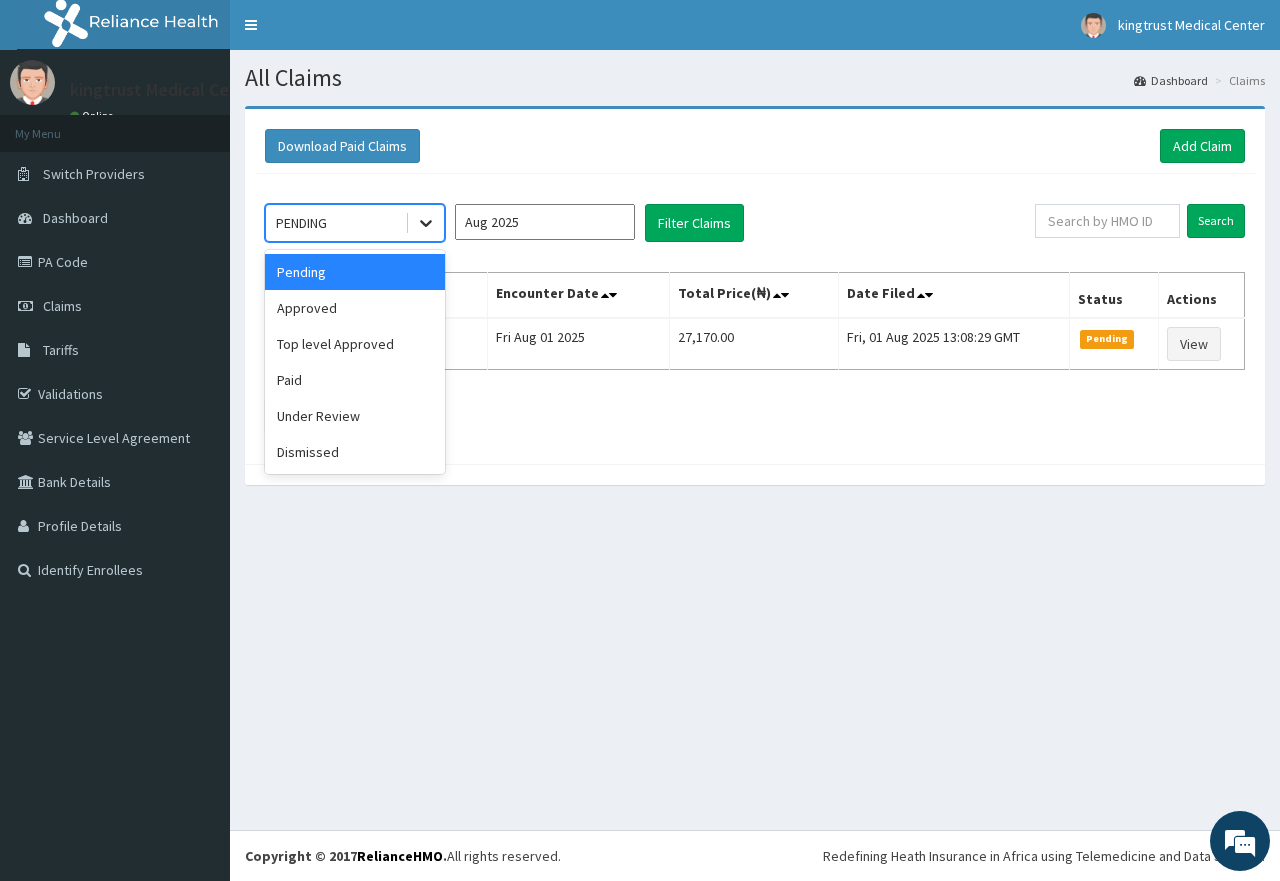 click 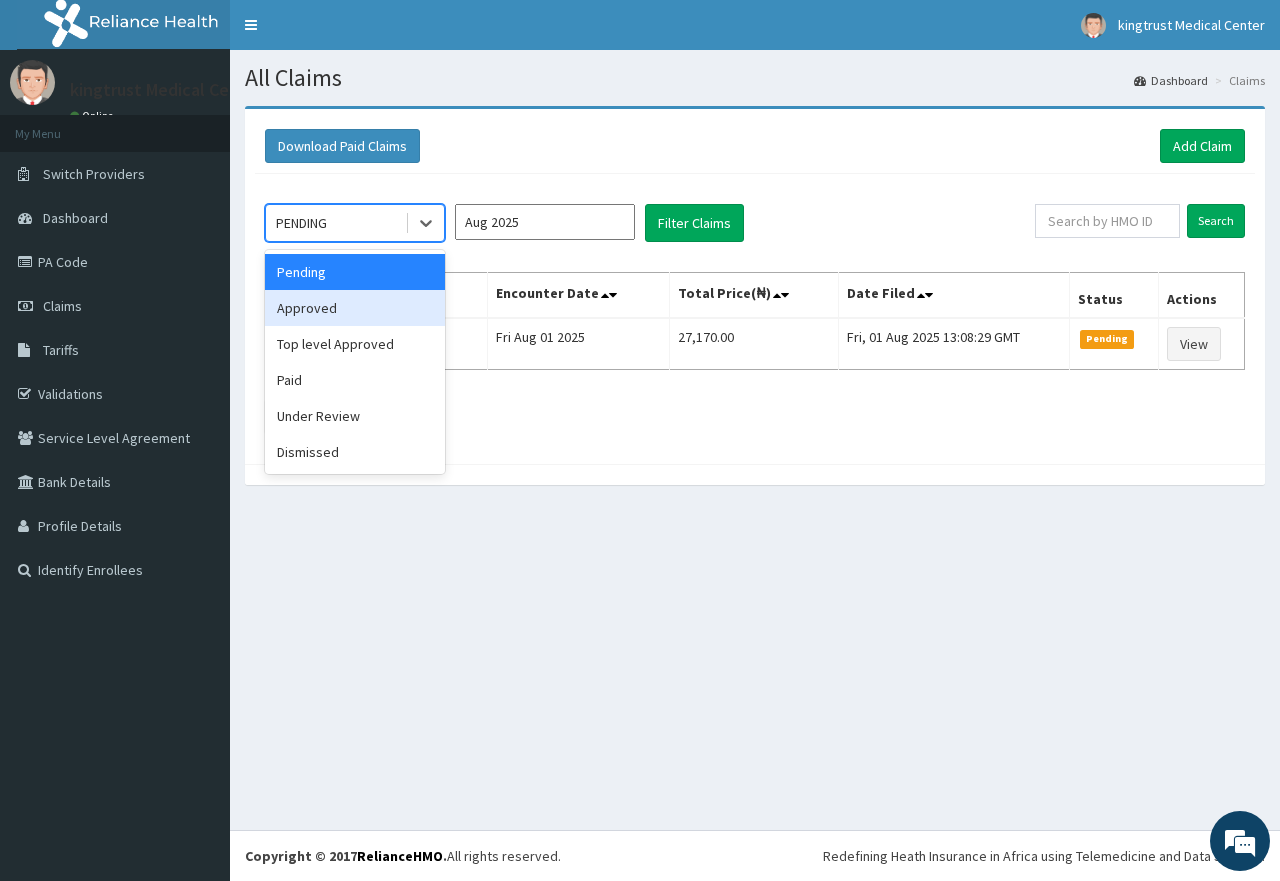 click on "Approved" at bounding box center [355, 308] 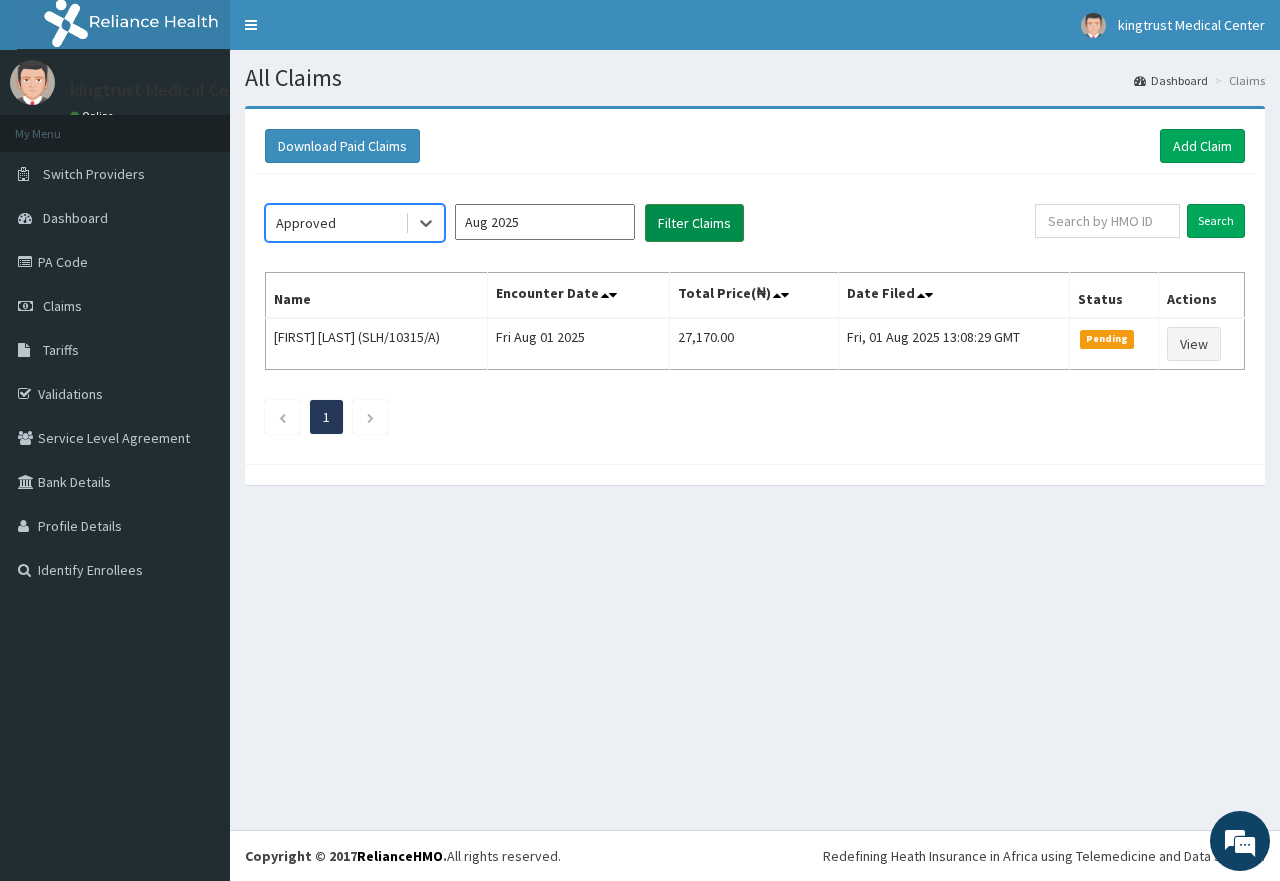click on "Filter Claims" at bounding box center [694, 223] 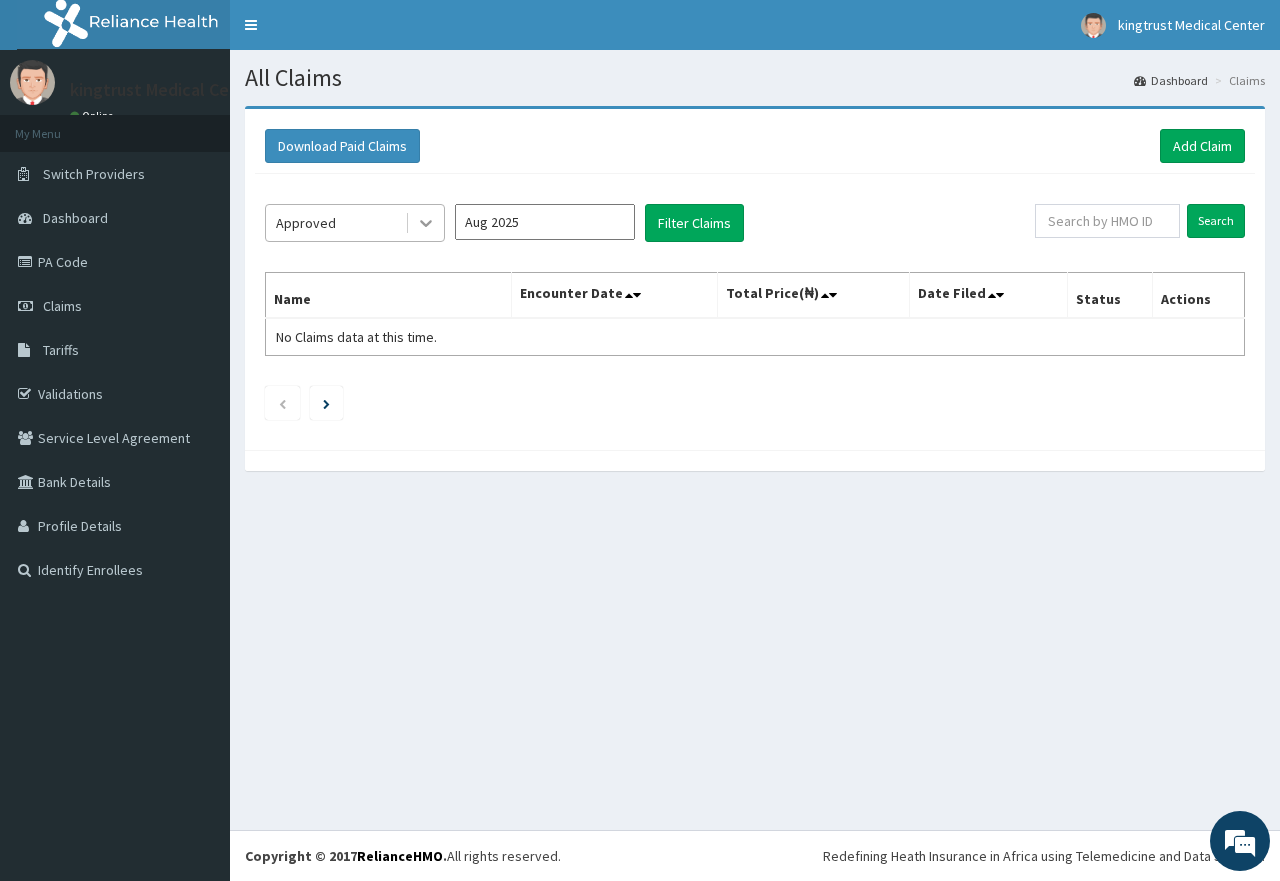 click 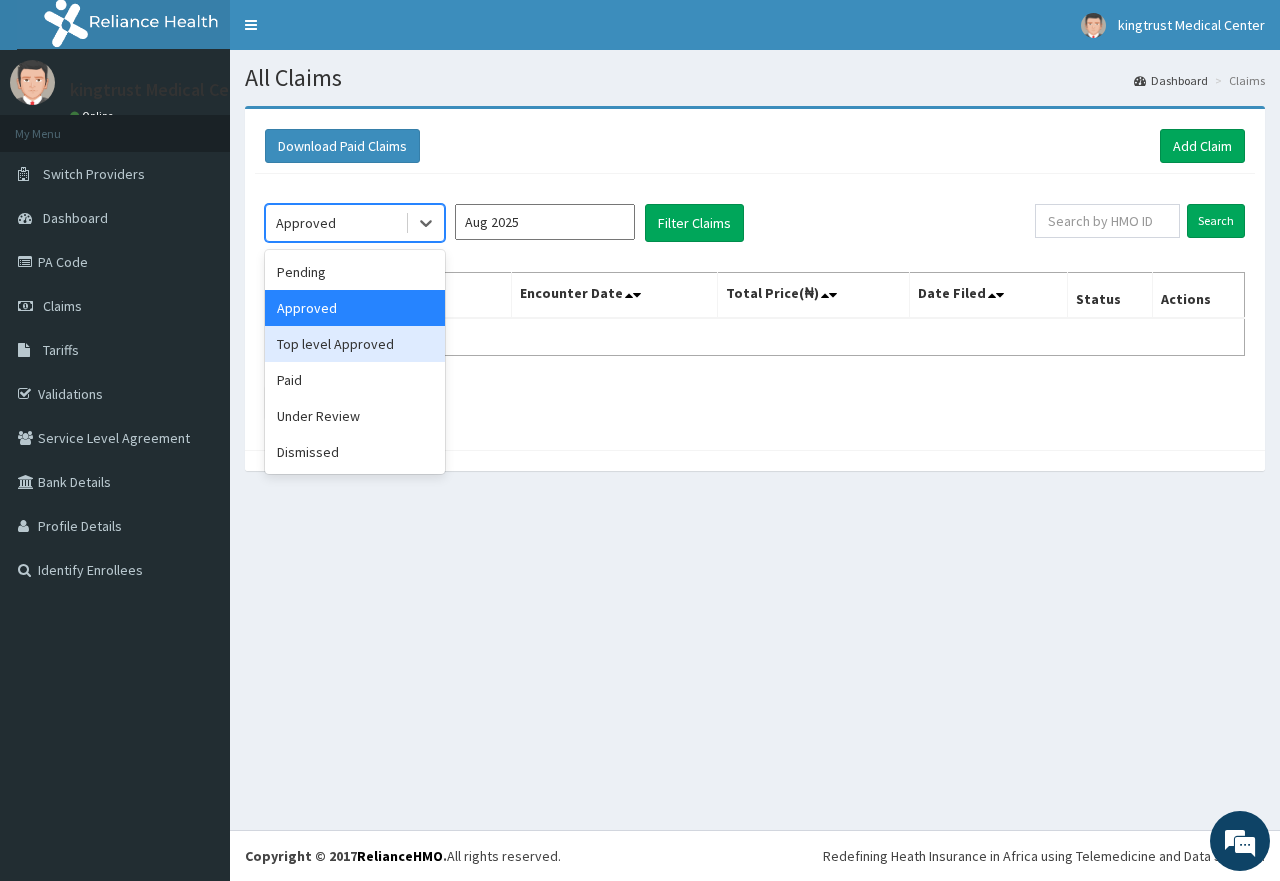 click on "Top level Approved" at bounding box center [355, 344] 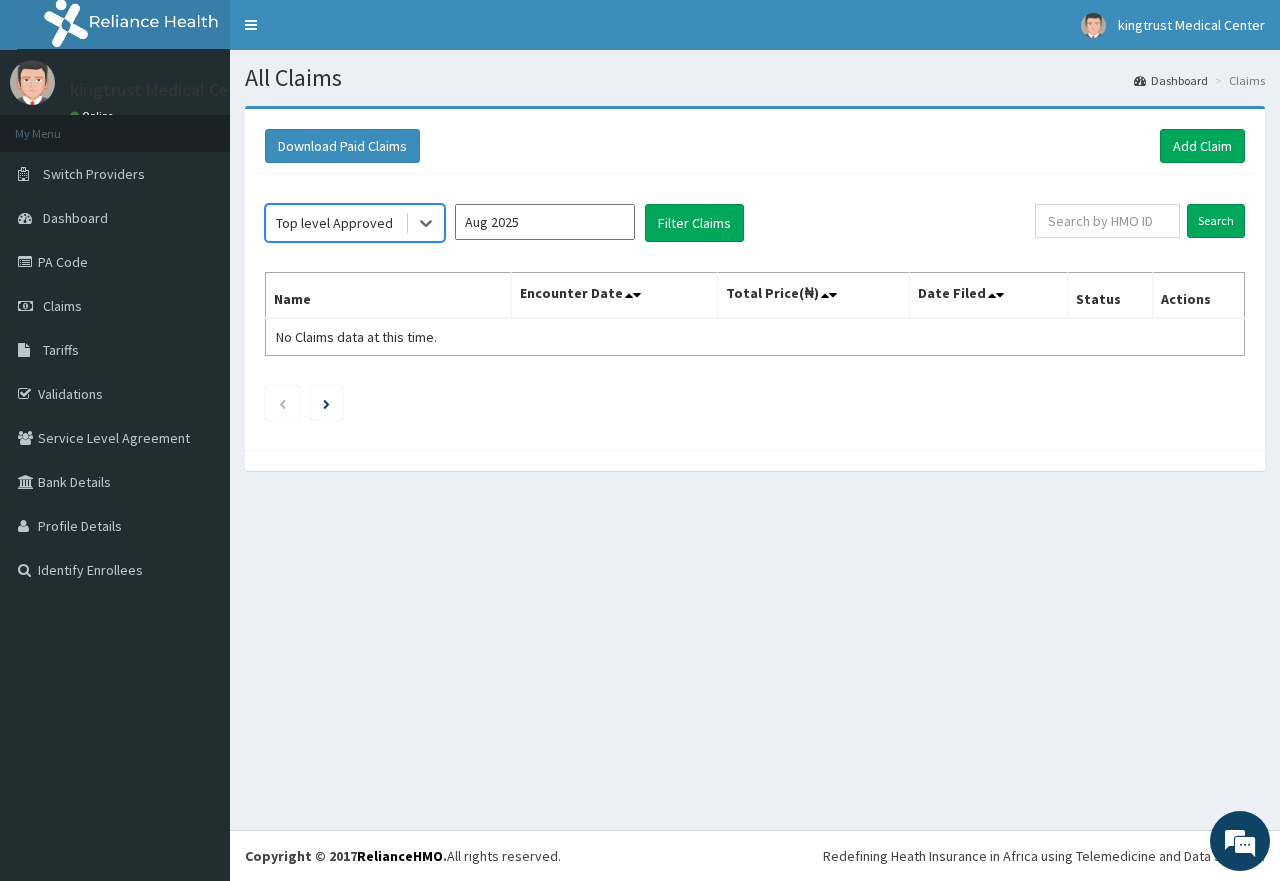 click on "option Top level Approved, selected.   Select is focused ,type to refine list, press Down to open the menu,  Top level Approved Aug 2025 Filter Claims Search Name Encounter Date Total Price(₦) Date Filed Status Actions No Claims data at this time." 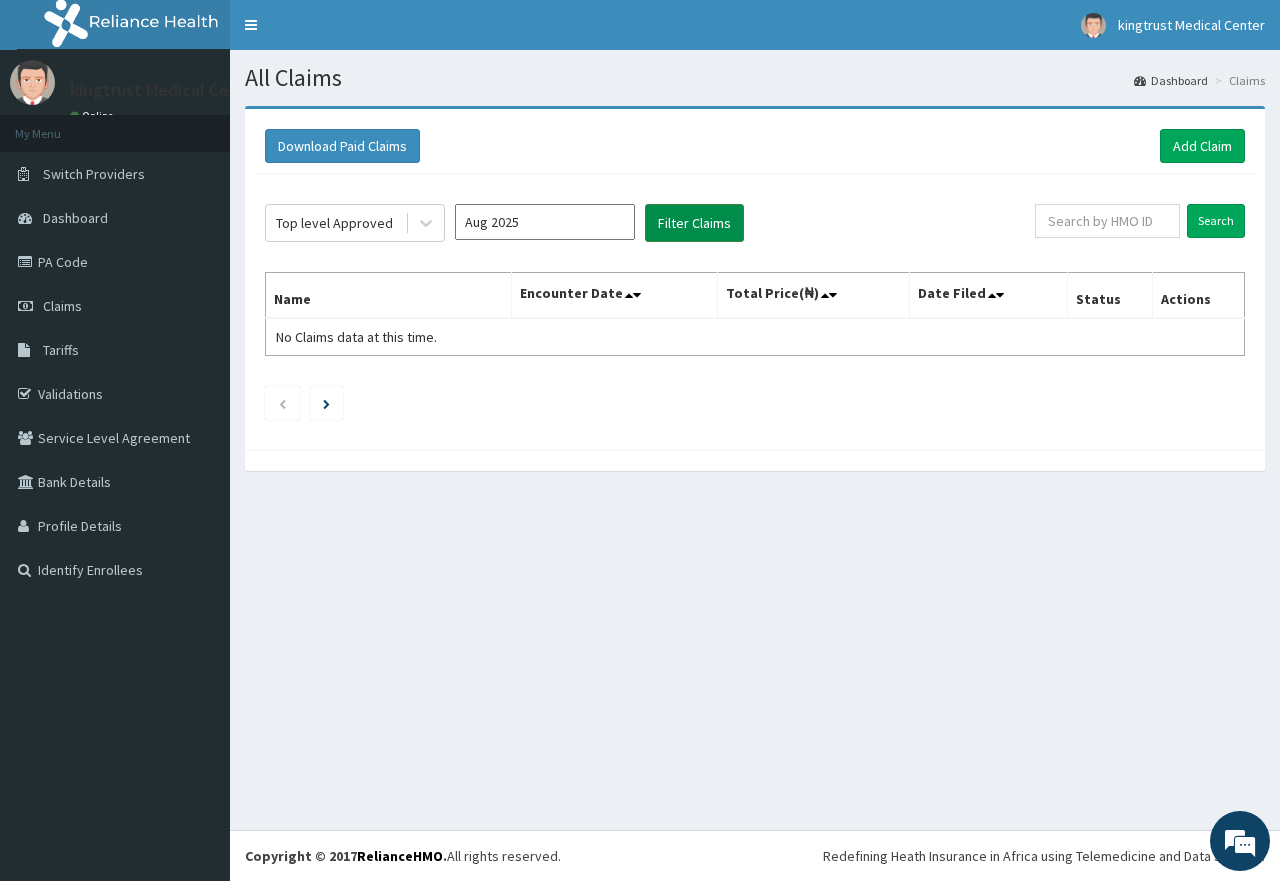 click on "Filter Claims" at bounding box center [694, 223] 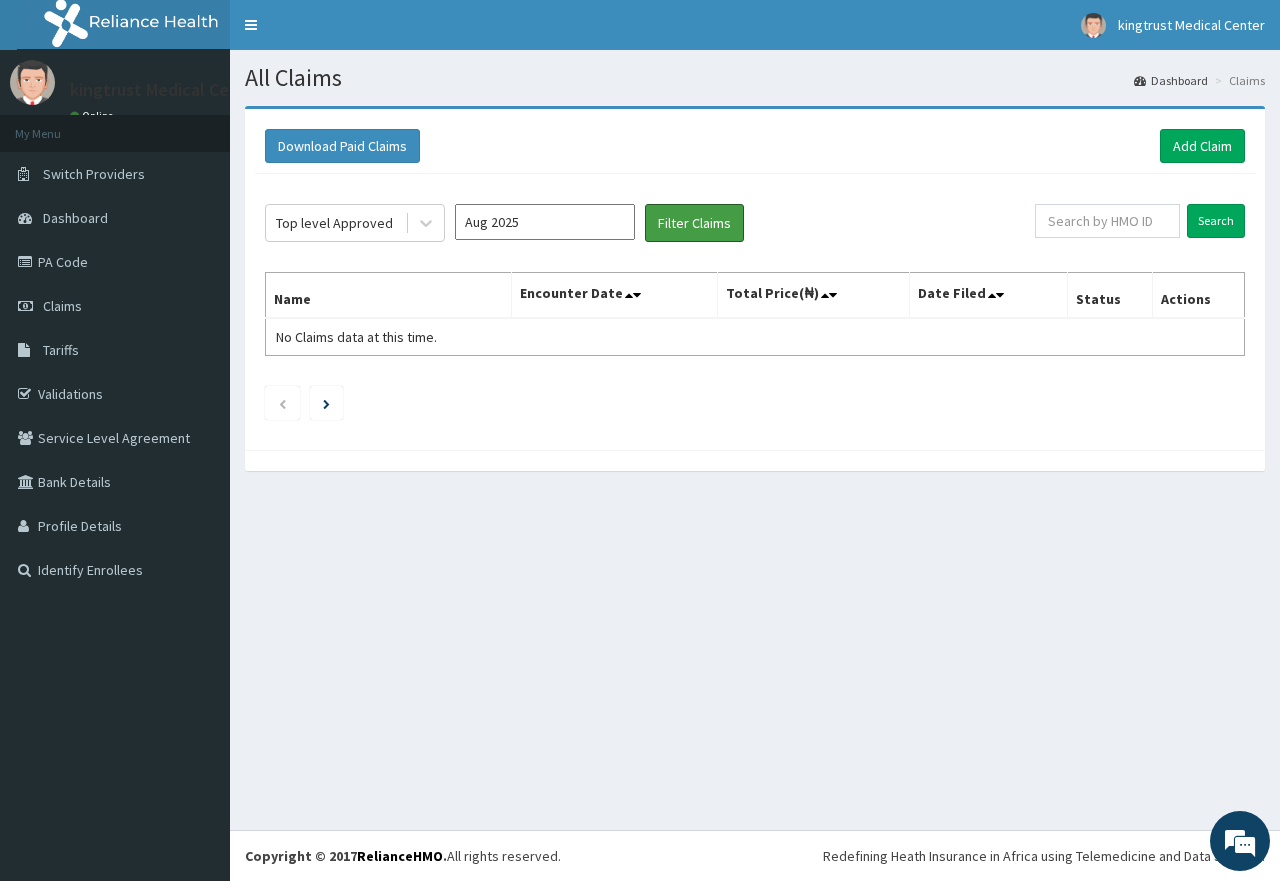 drag, startPoint x: 660, startPoint y: 230, endPoint x: 319, endPoint y: 248, distance: 341.47473 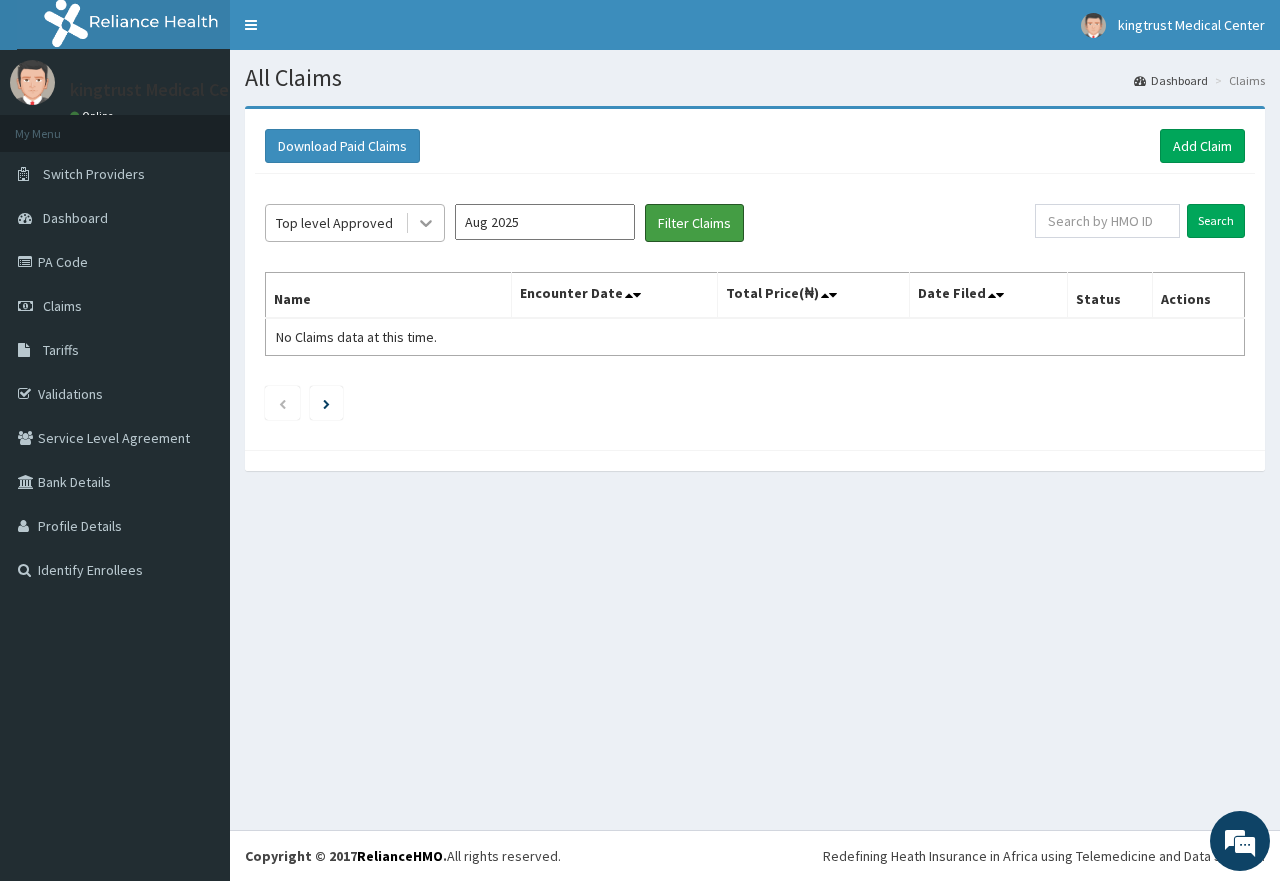 scroll, scrollTop: 0, scrollLeft: 0, axis: both 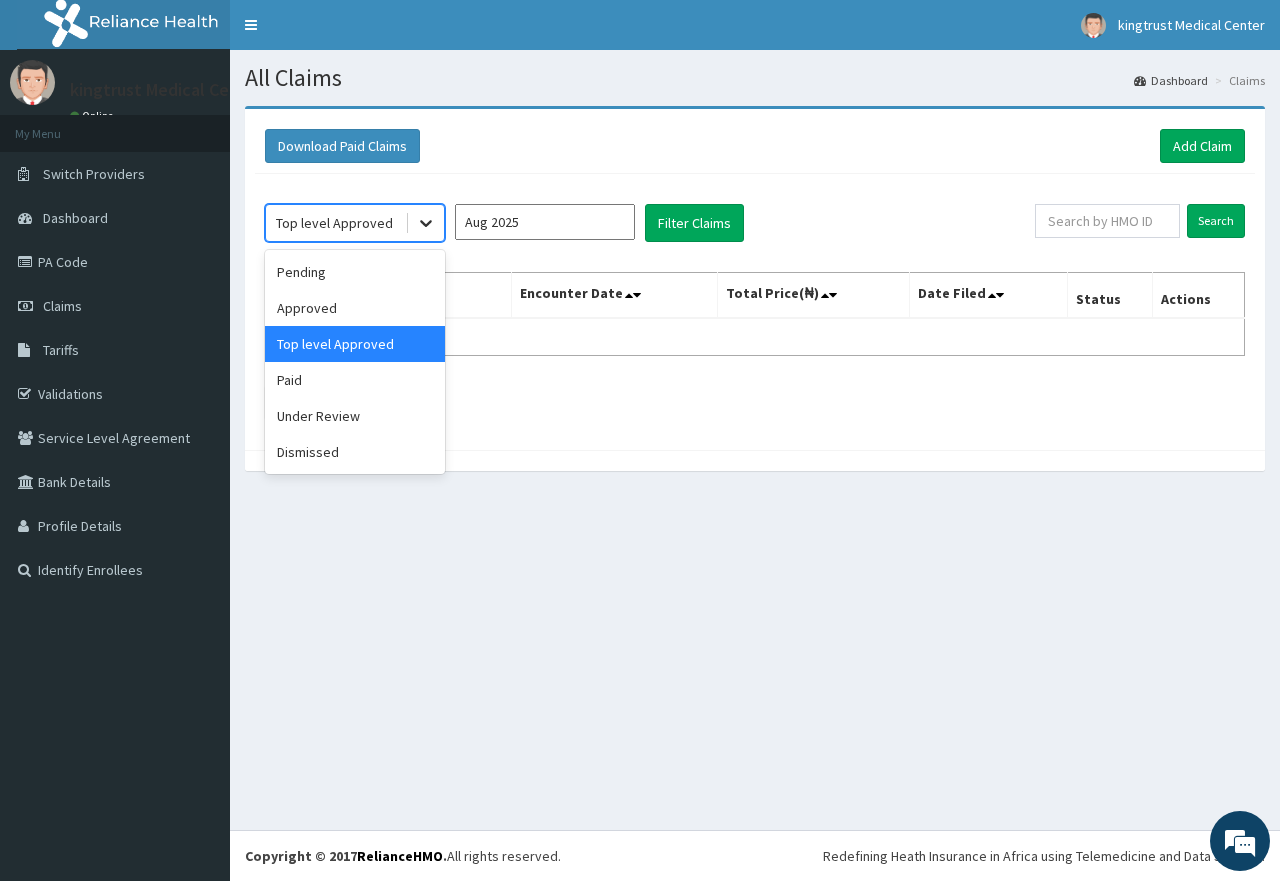 click 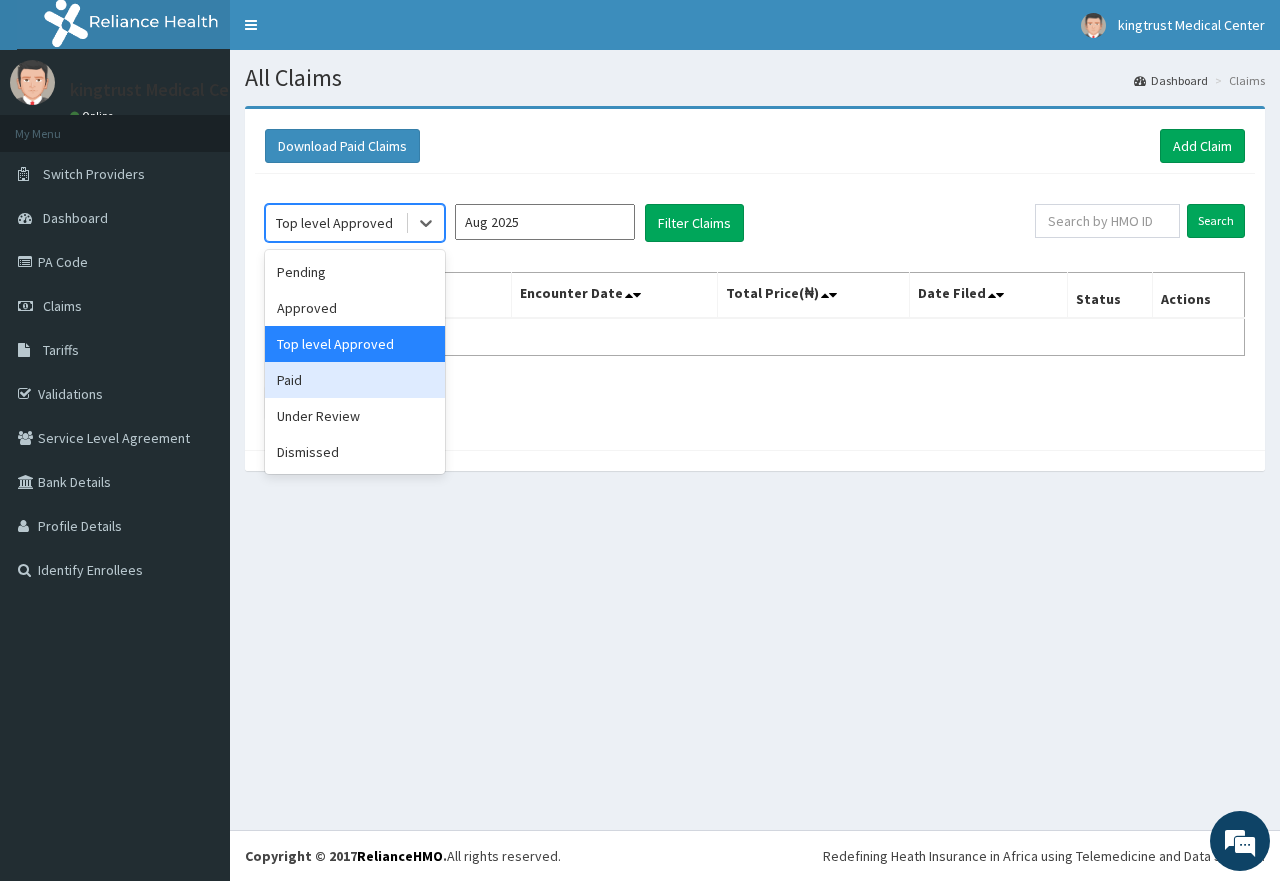 click on "Paid" at bounding box center (355, 380) 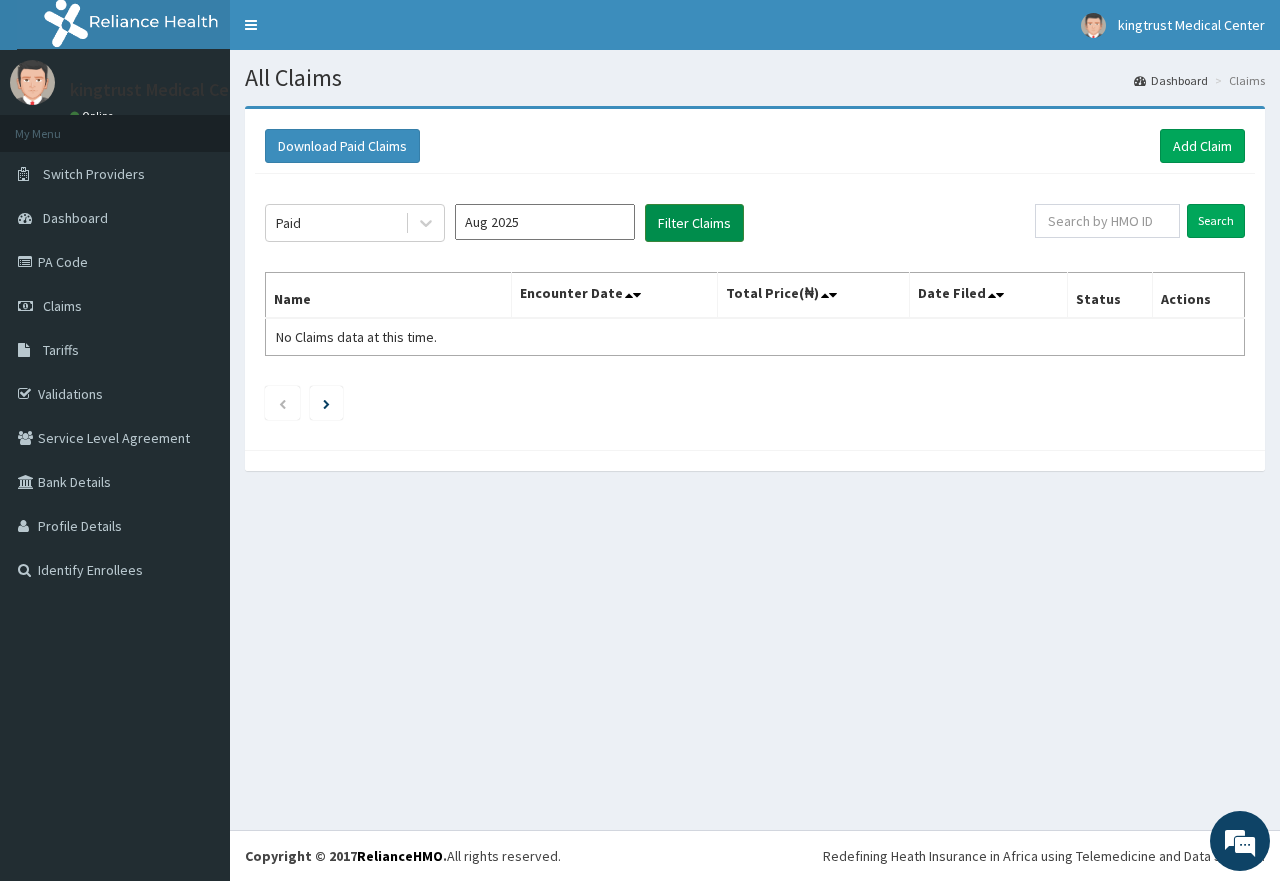click on "Filter Claims" at bounding box center (694, 223) 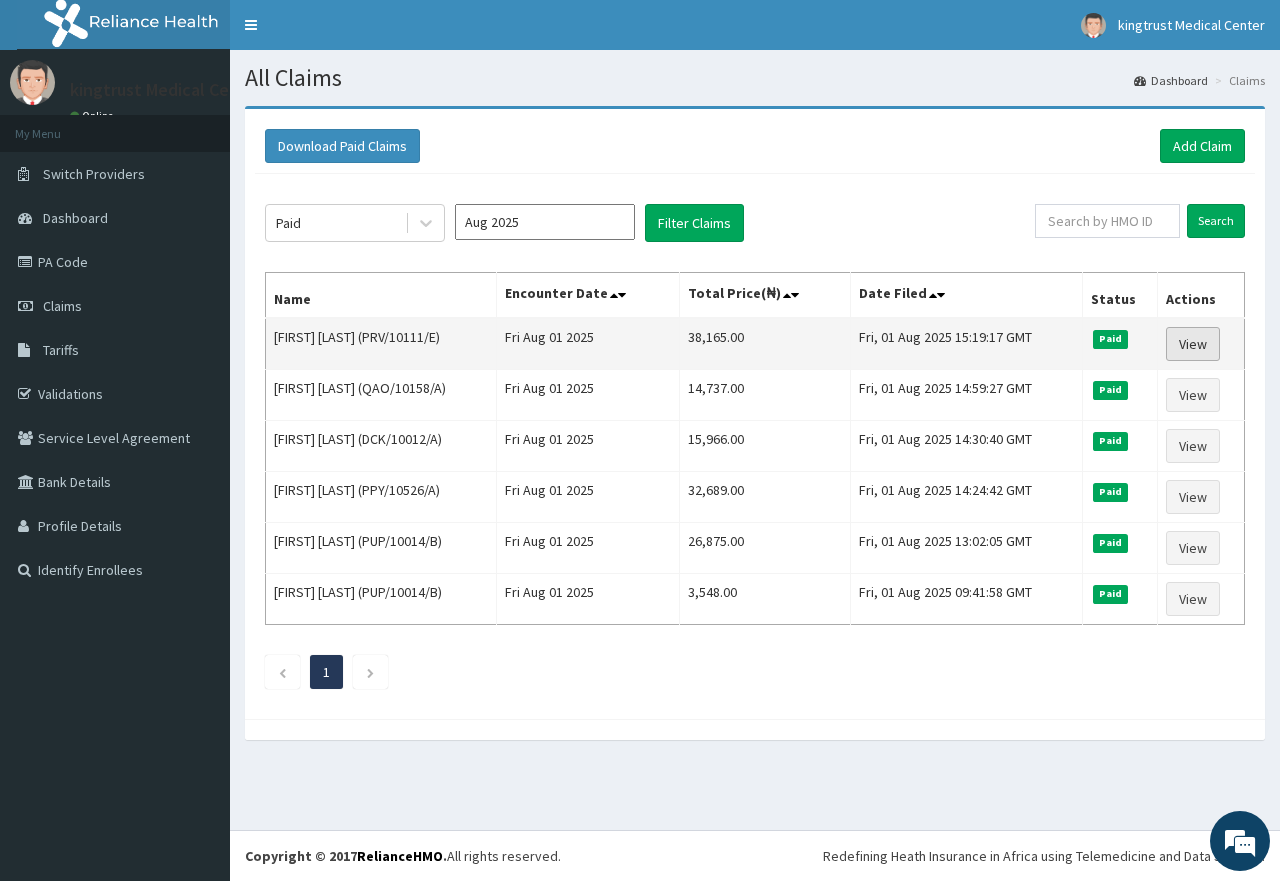 click on "View" at bounding box center (1193, 344) 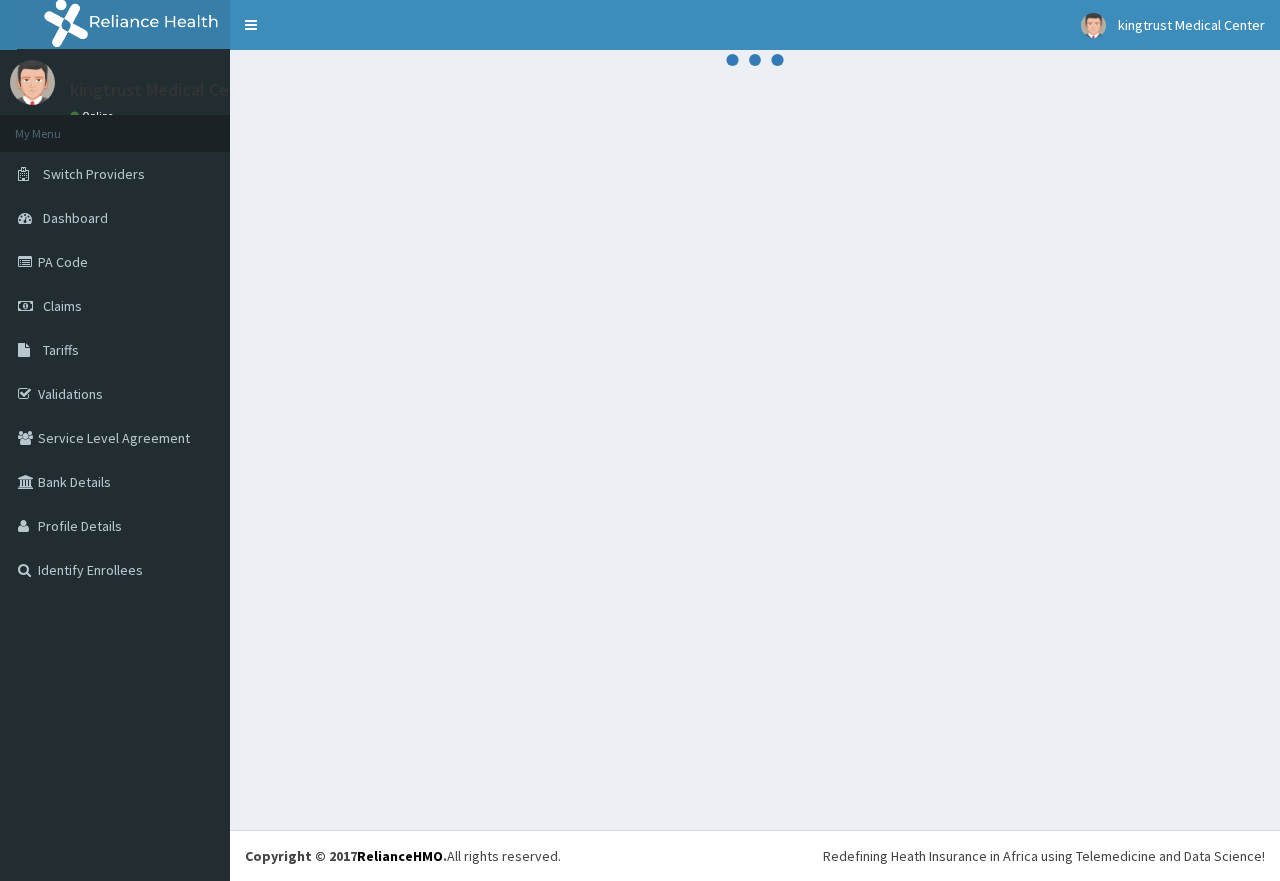 scroll, scrollTop: 0, scrollLeft: 0, axis: both 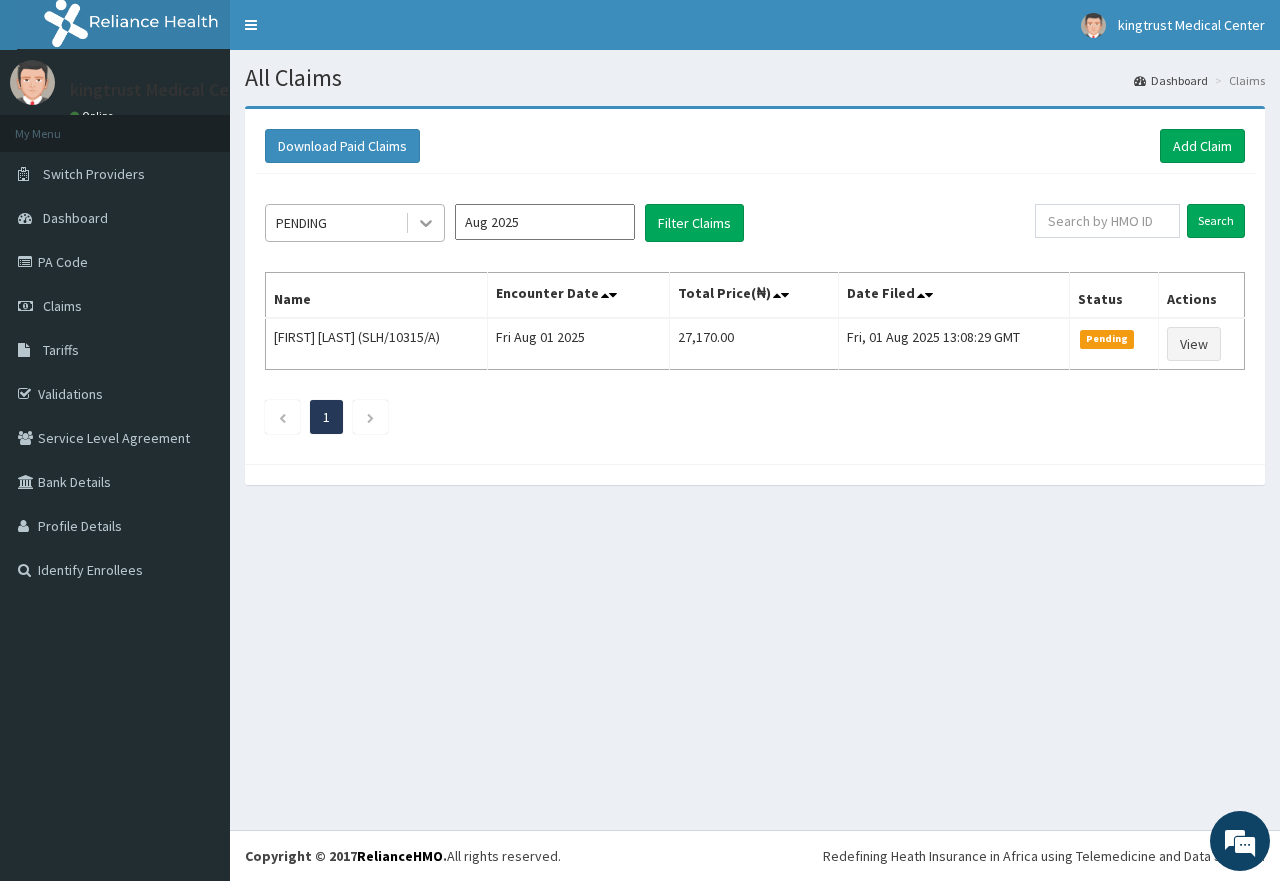 click 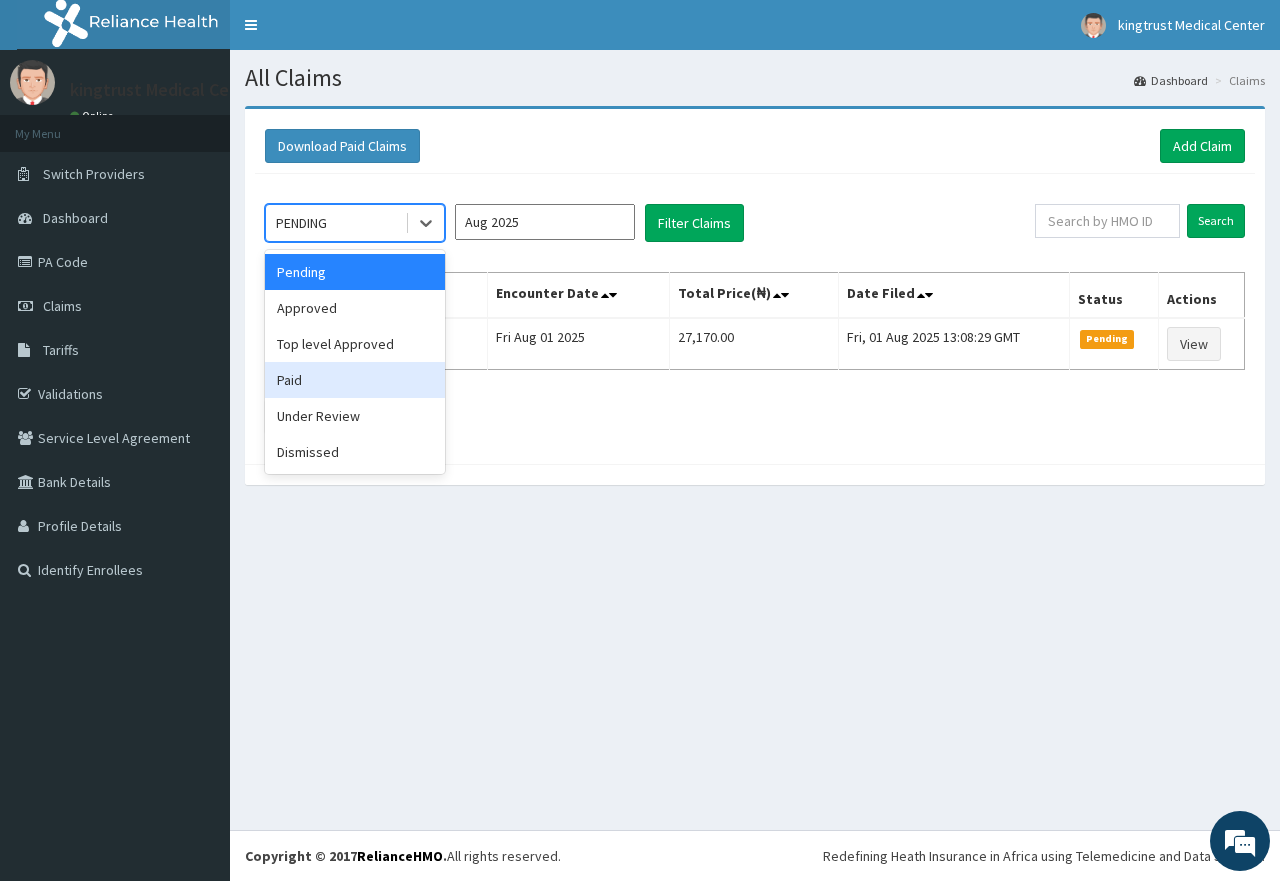 click on "Paid" at bounding box center (355, 380) 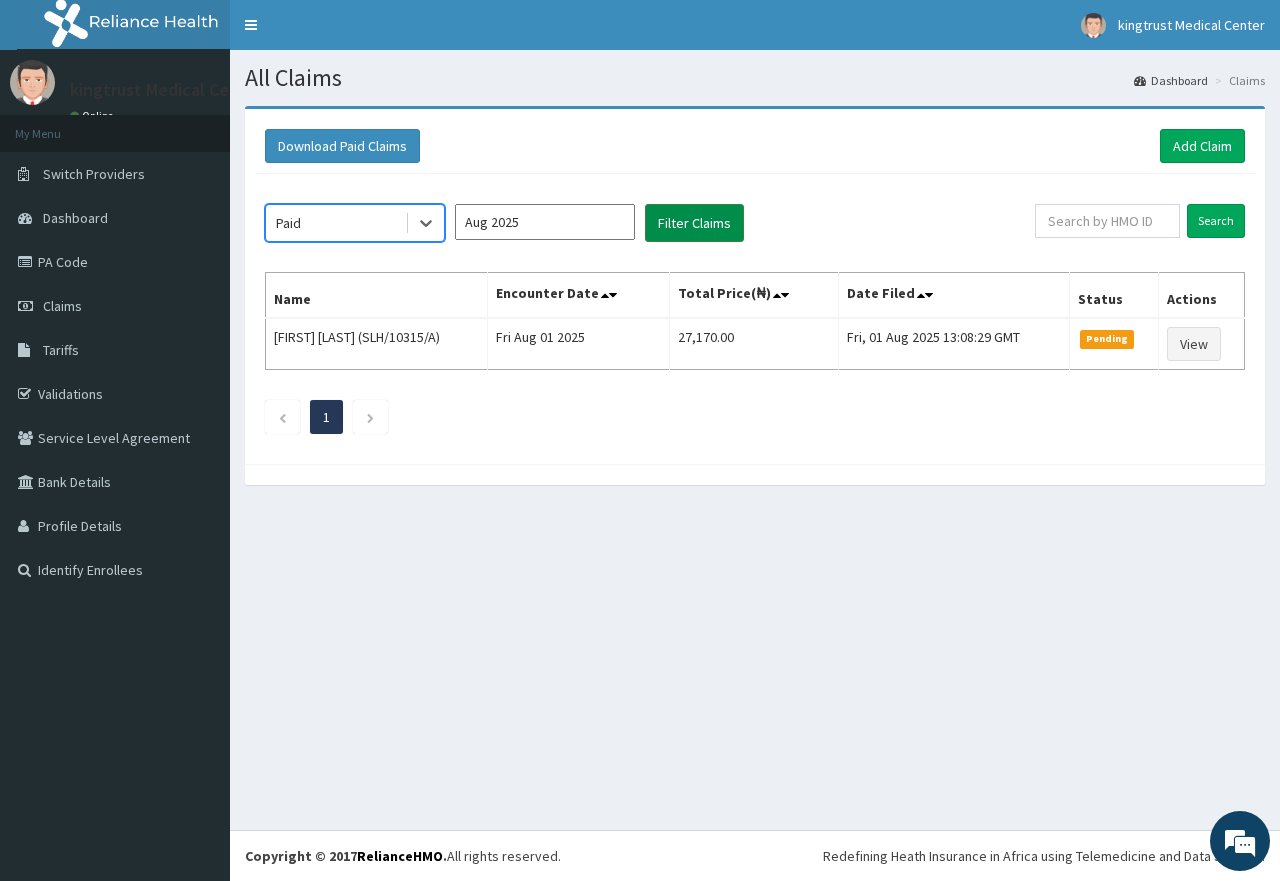 click on "Filter Claims" at bounding box center (694, 223) 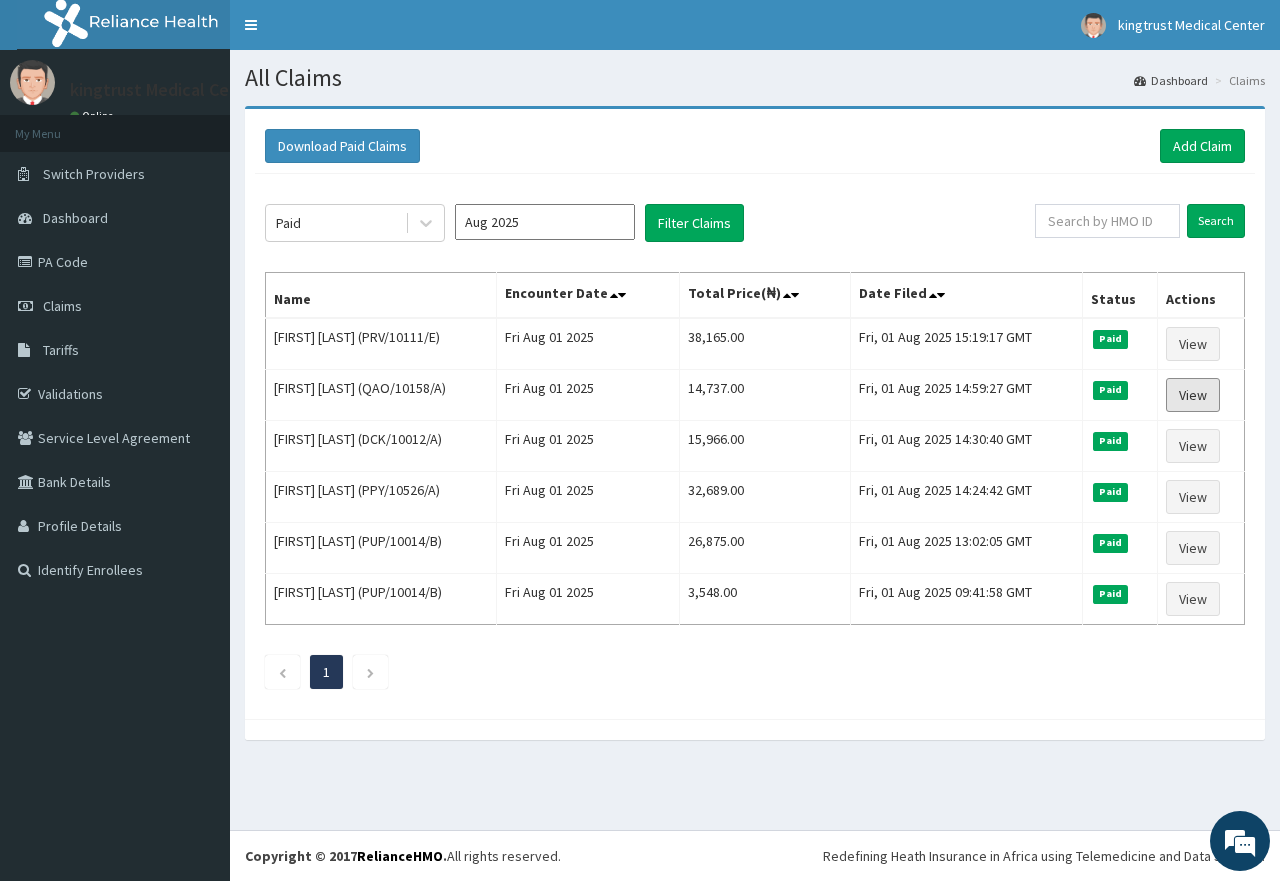 scroll, scrollTop: 0, scrollLeft: 0, axis: both 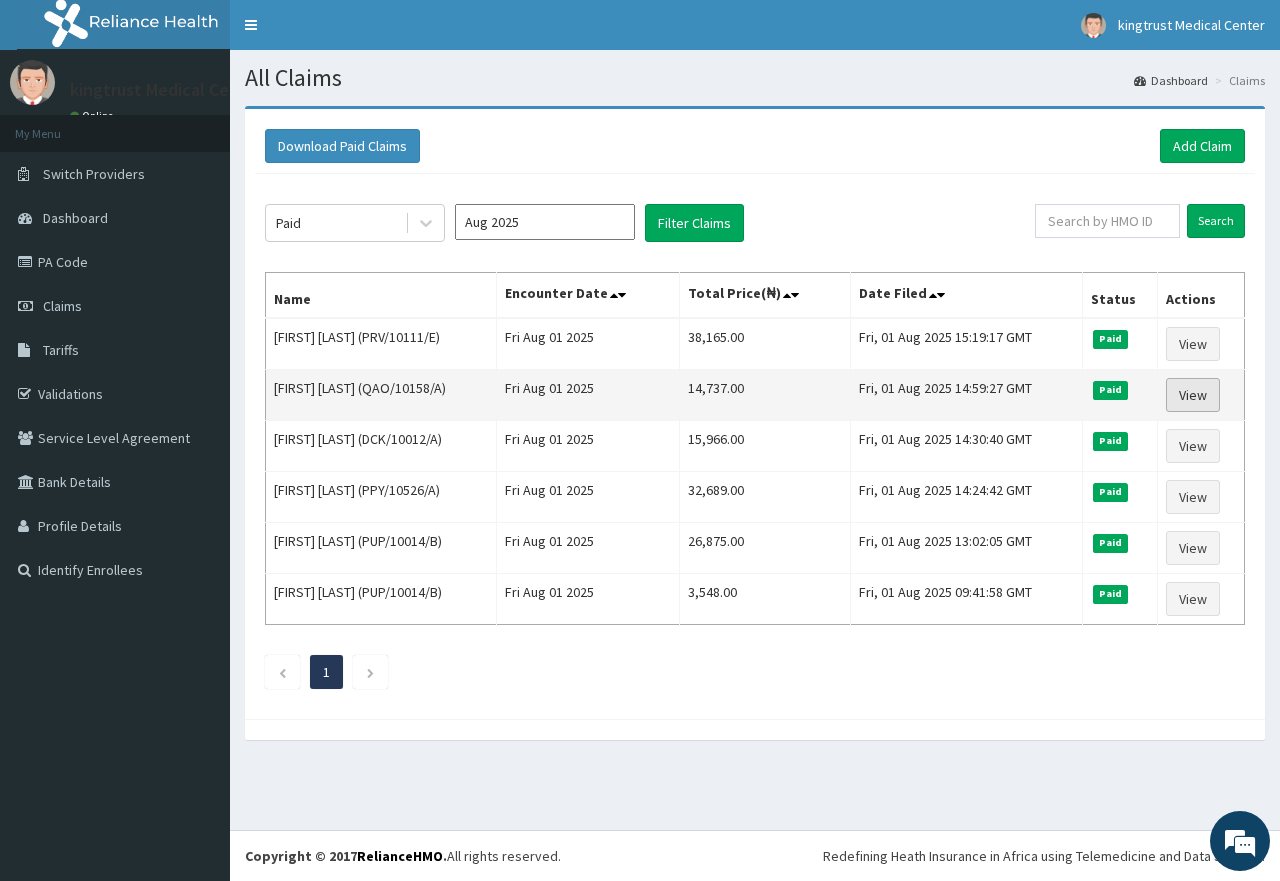 click on "View" at bounding box center [1193, 395] 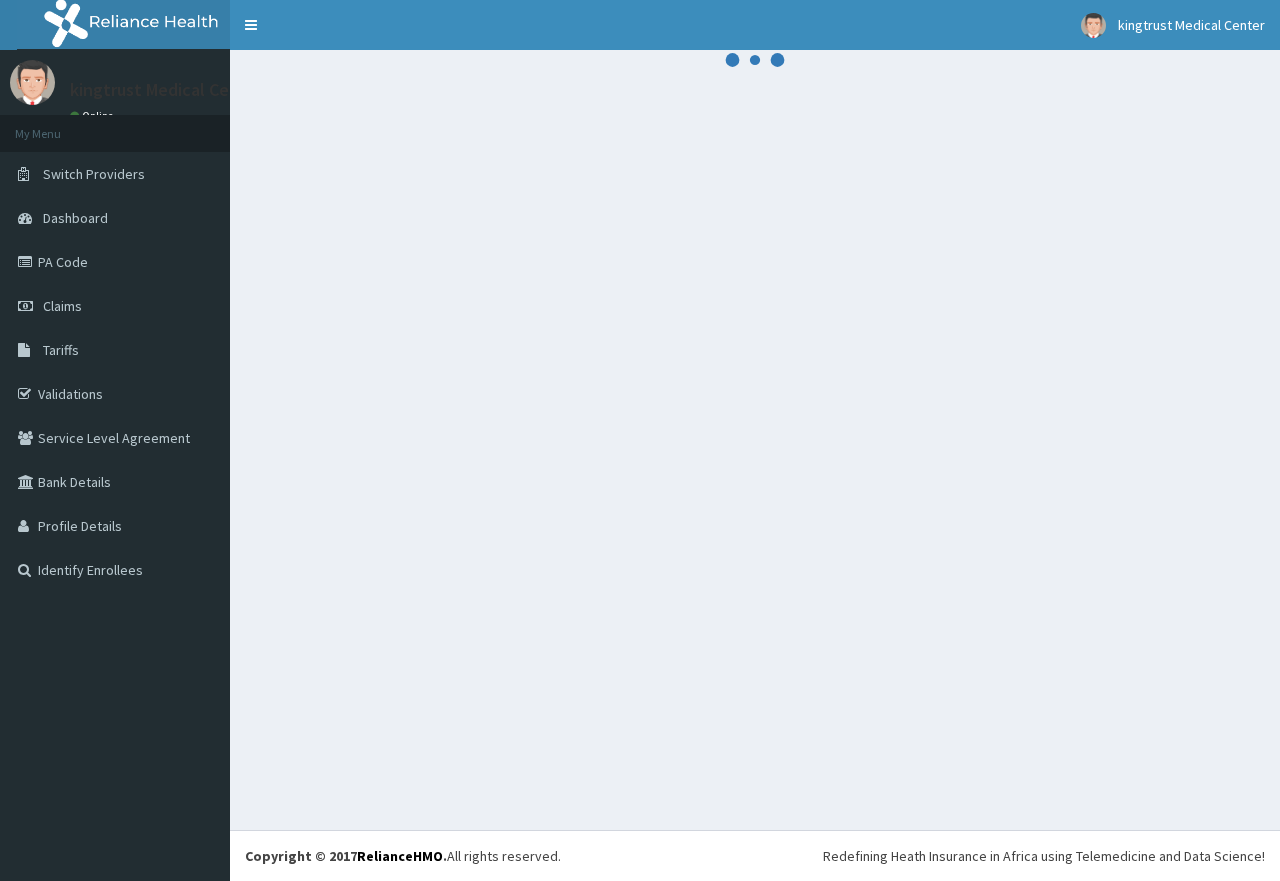 scroll, scrollTop: 0, scrollLeft: 0, axis: both 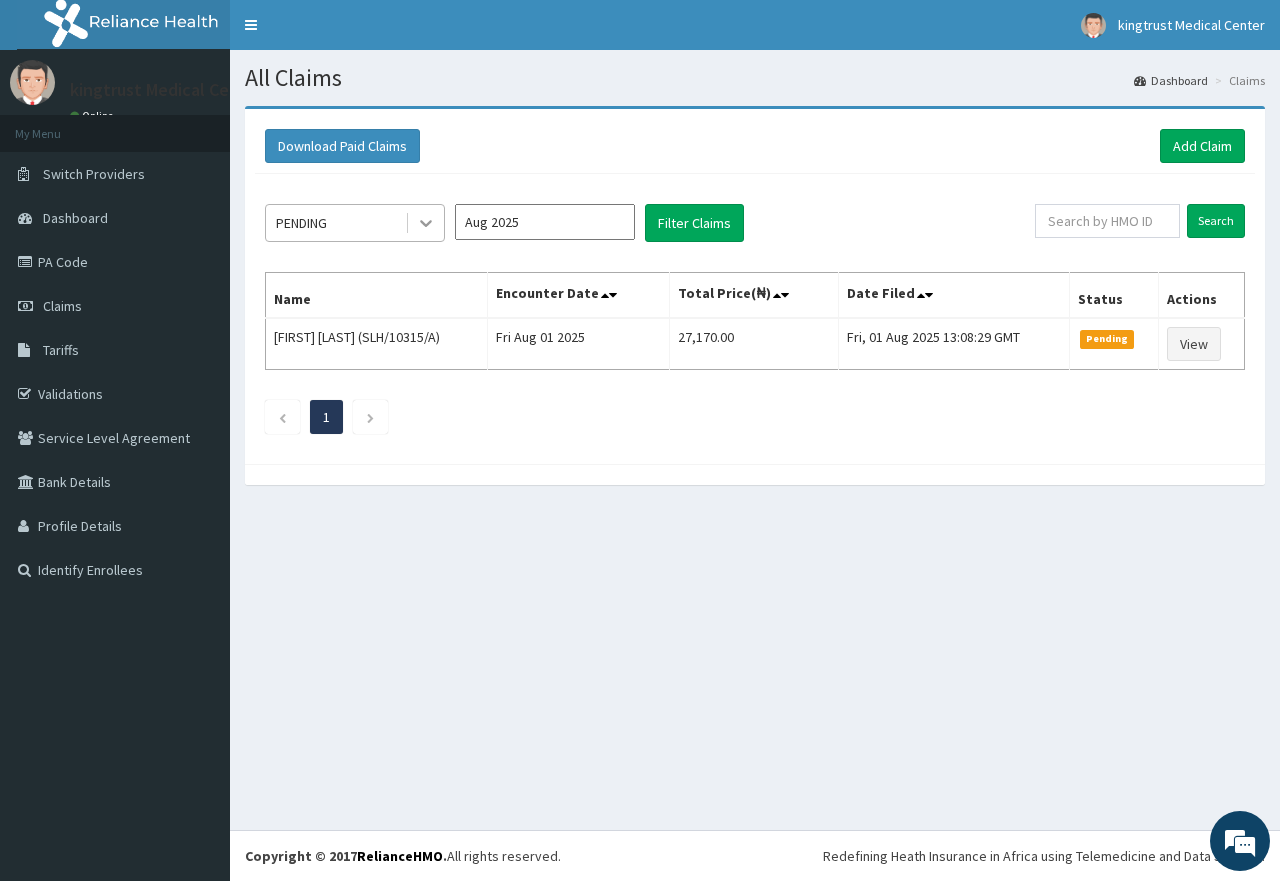 click 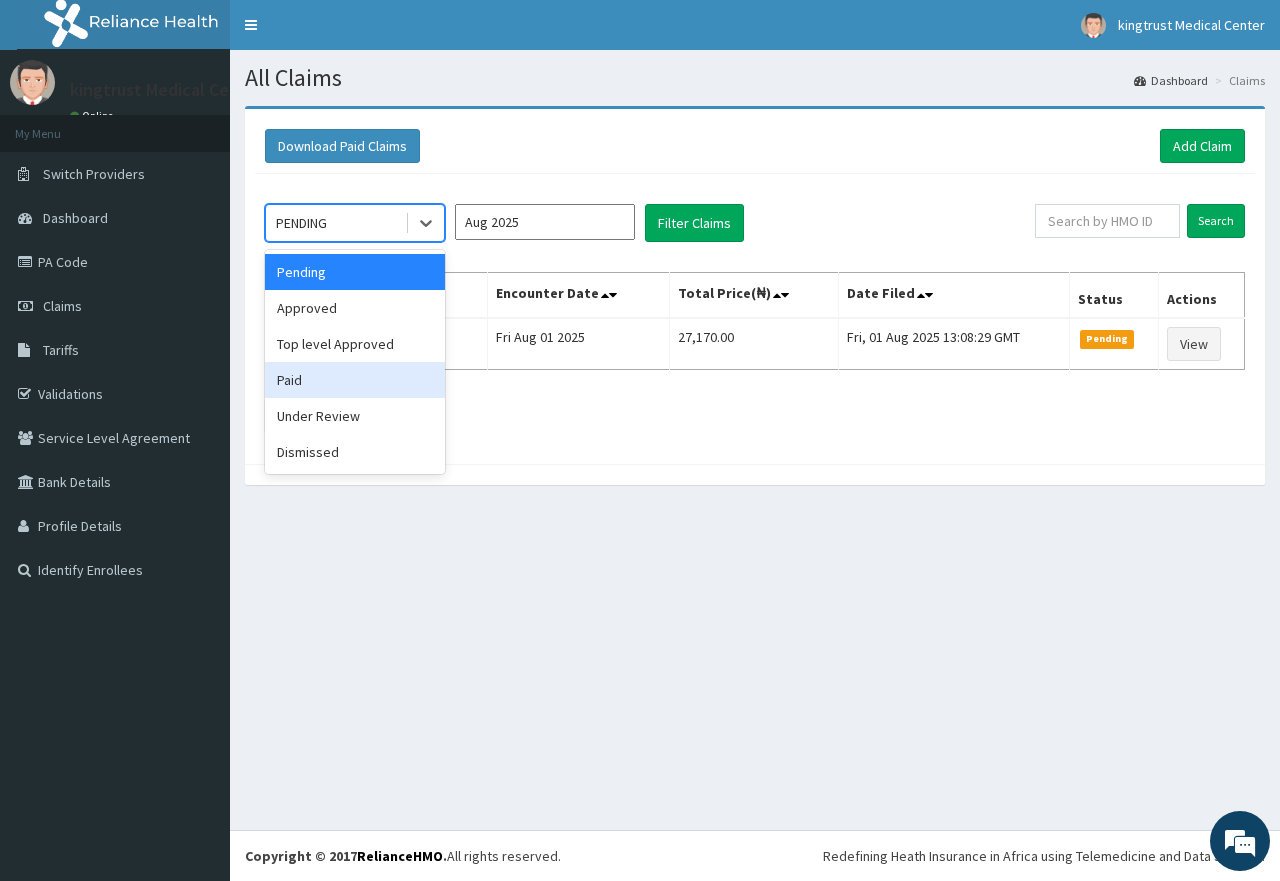 click on "Paid" at bounding box center (355, 380) 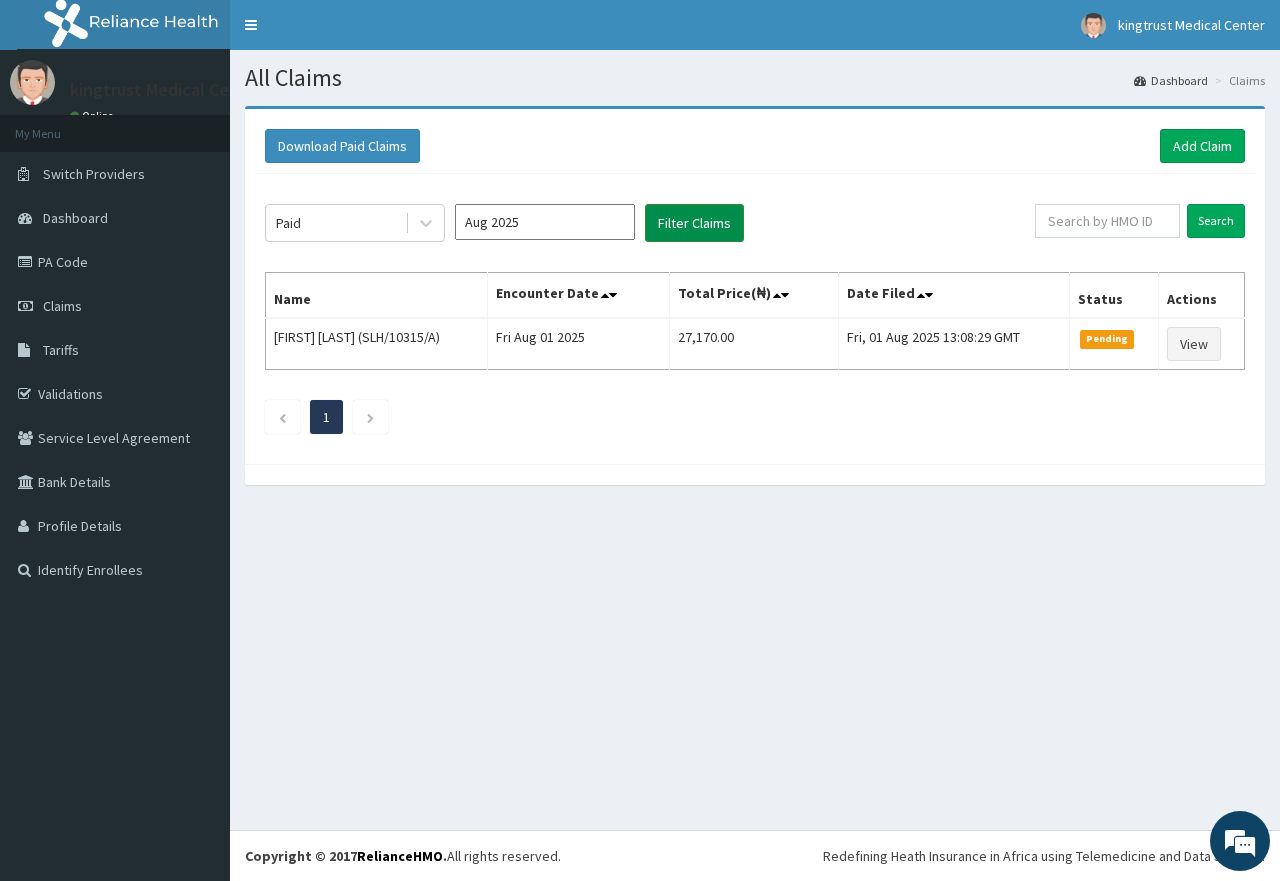 click on "Filter Claims" at bounding box center [694, 223] 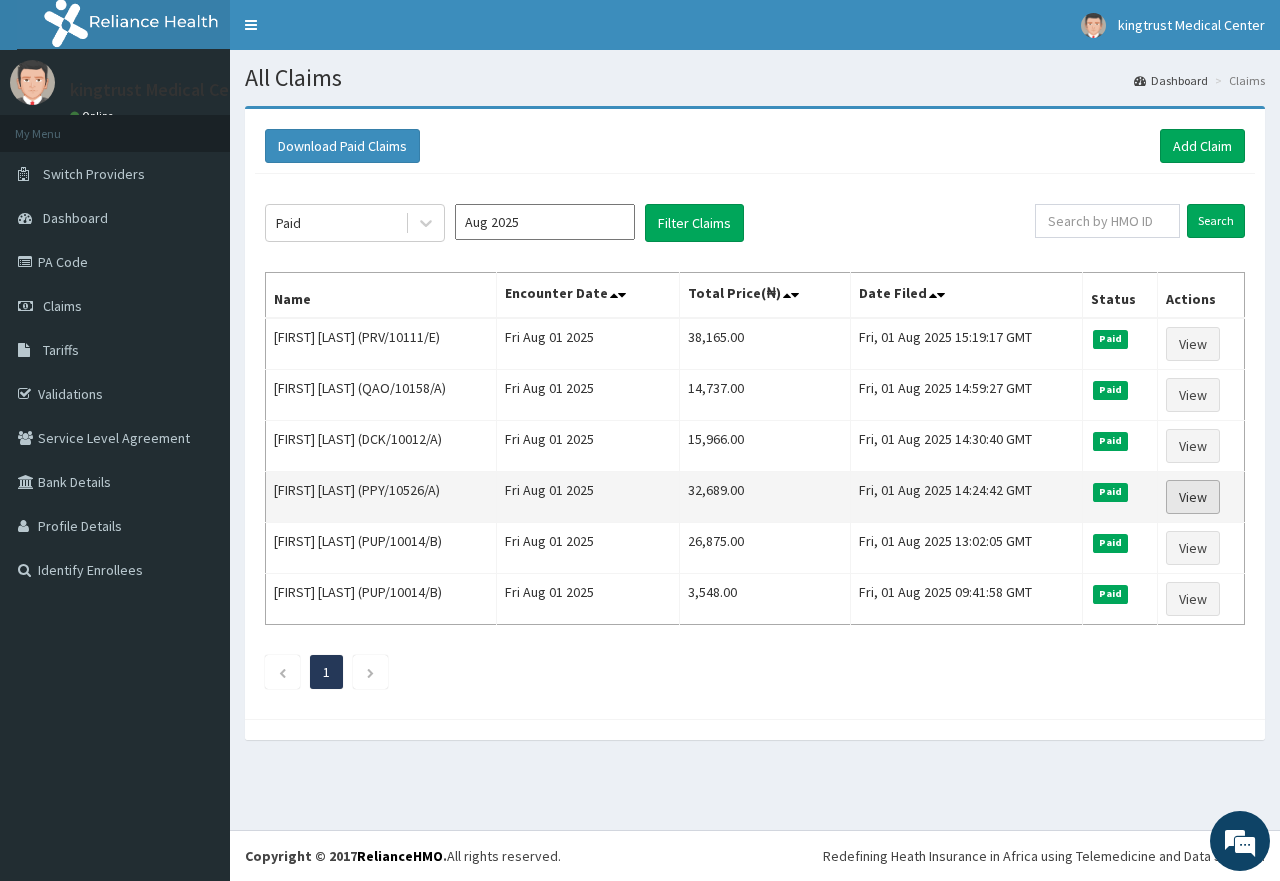 click on "View" at bounding box center (1193, 497) 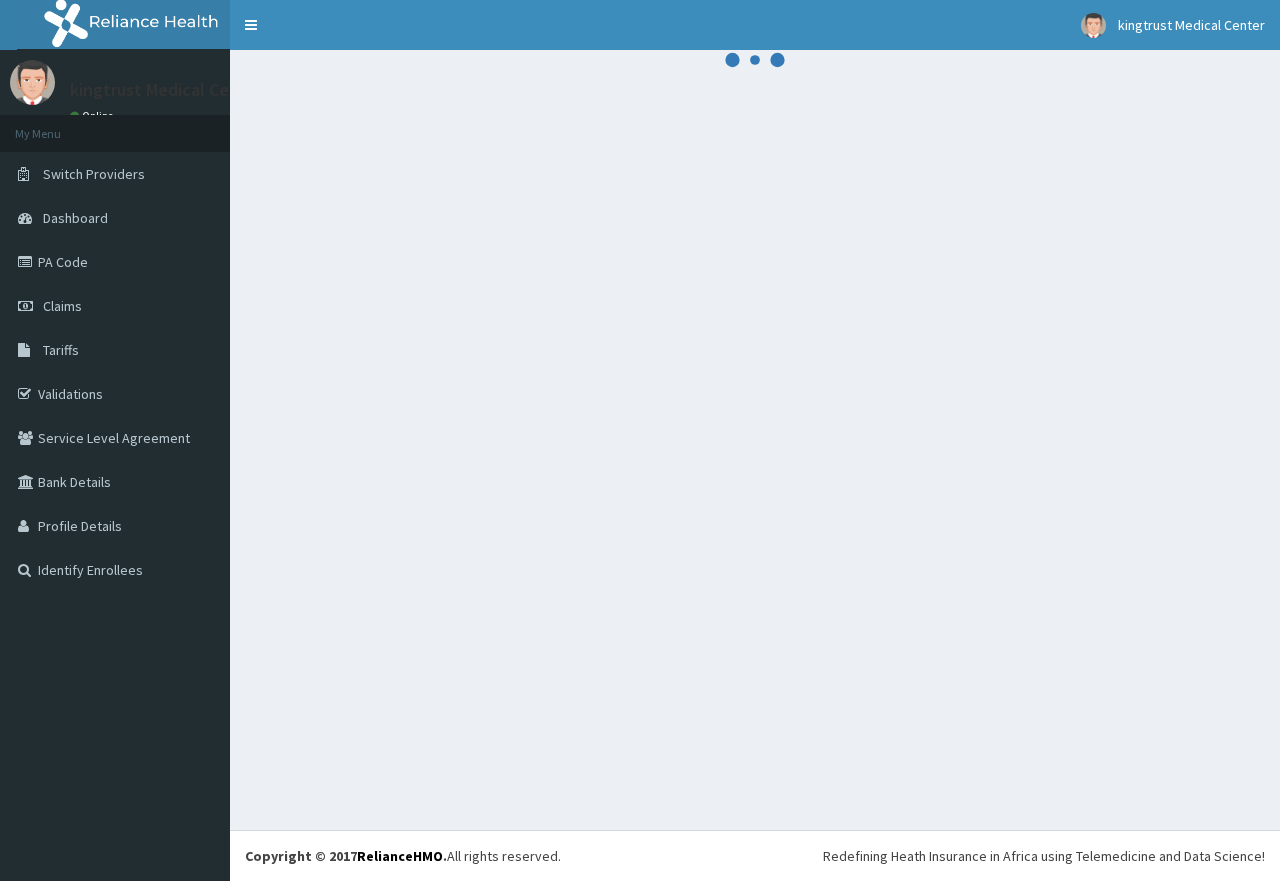 scroll, scrollTop: 0, scrollLeft: 0, axis: both 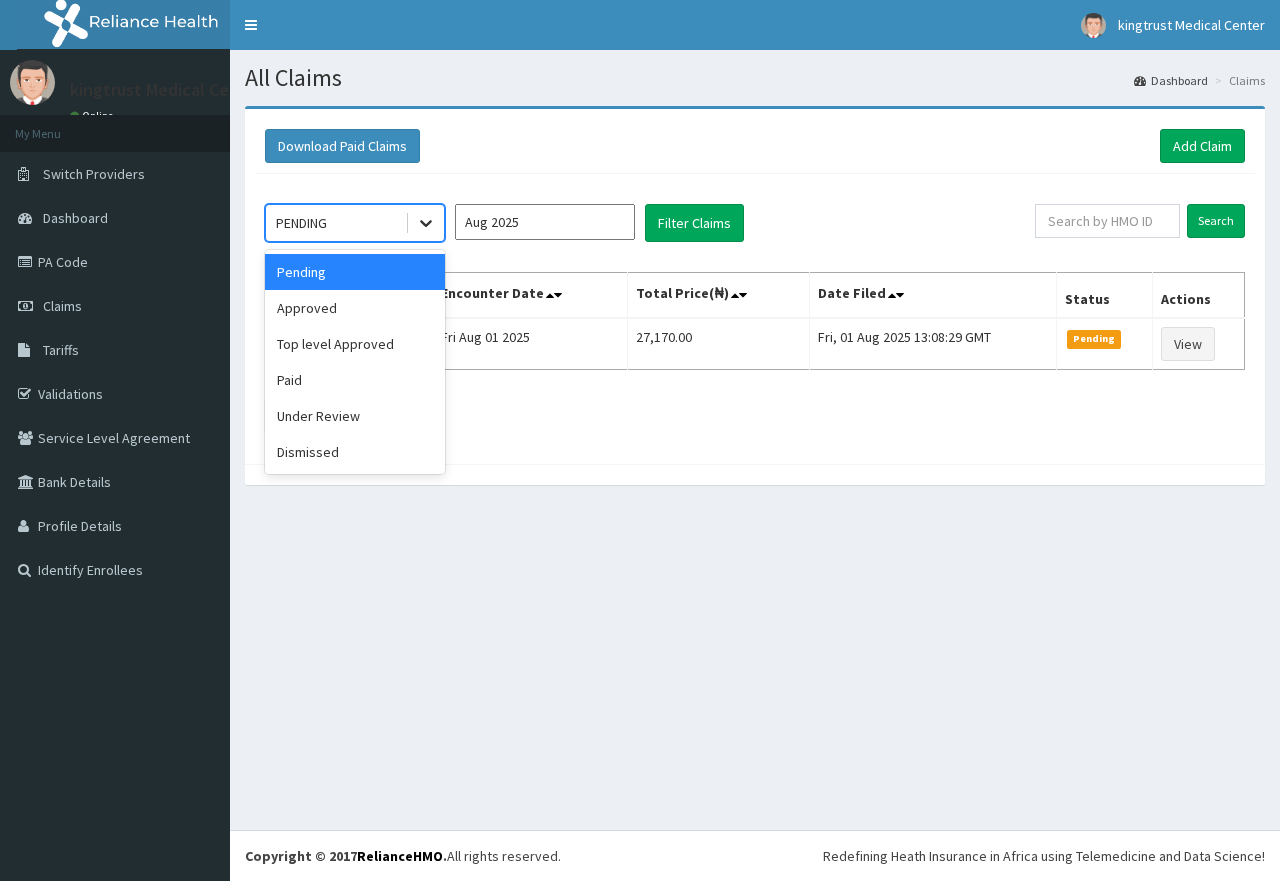 click 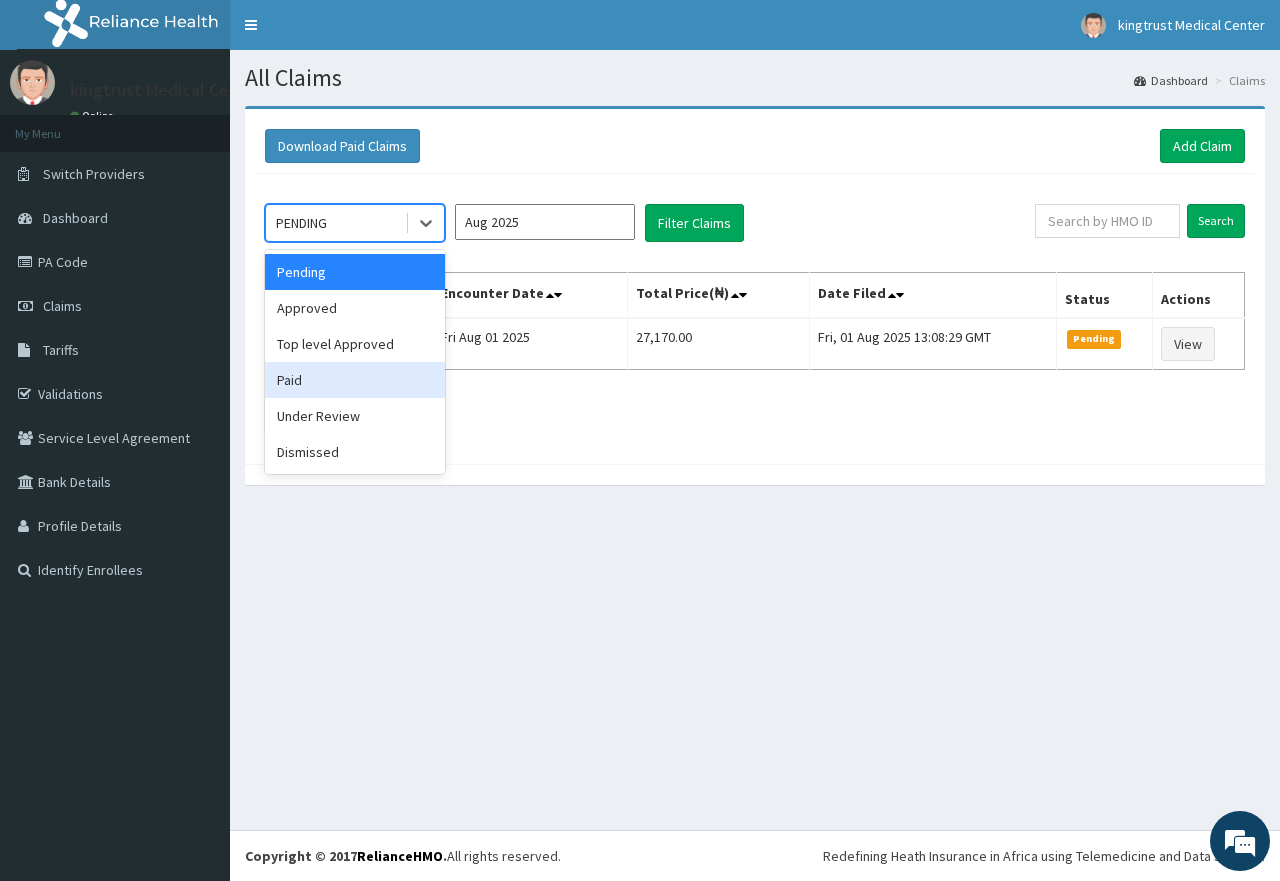 click on "Paid" at bounding box center (355, 380) 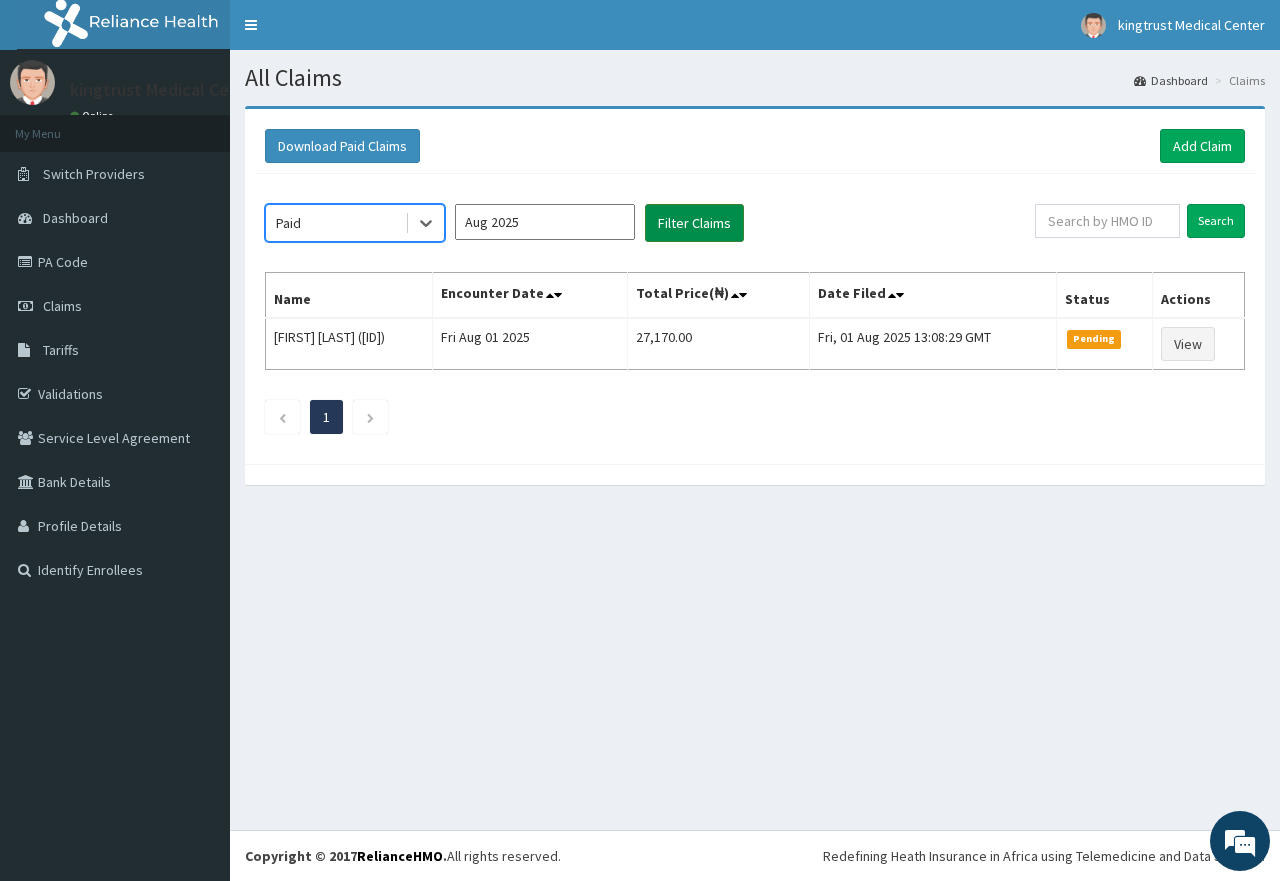 click on "Filter Claims" at bounding box center [694, 223] 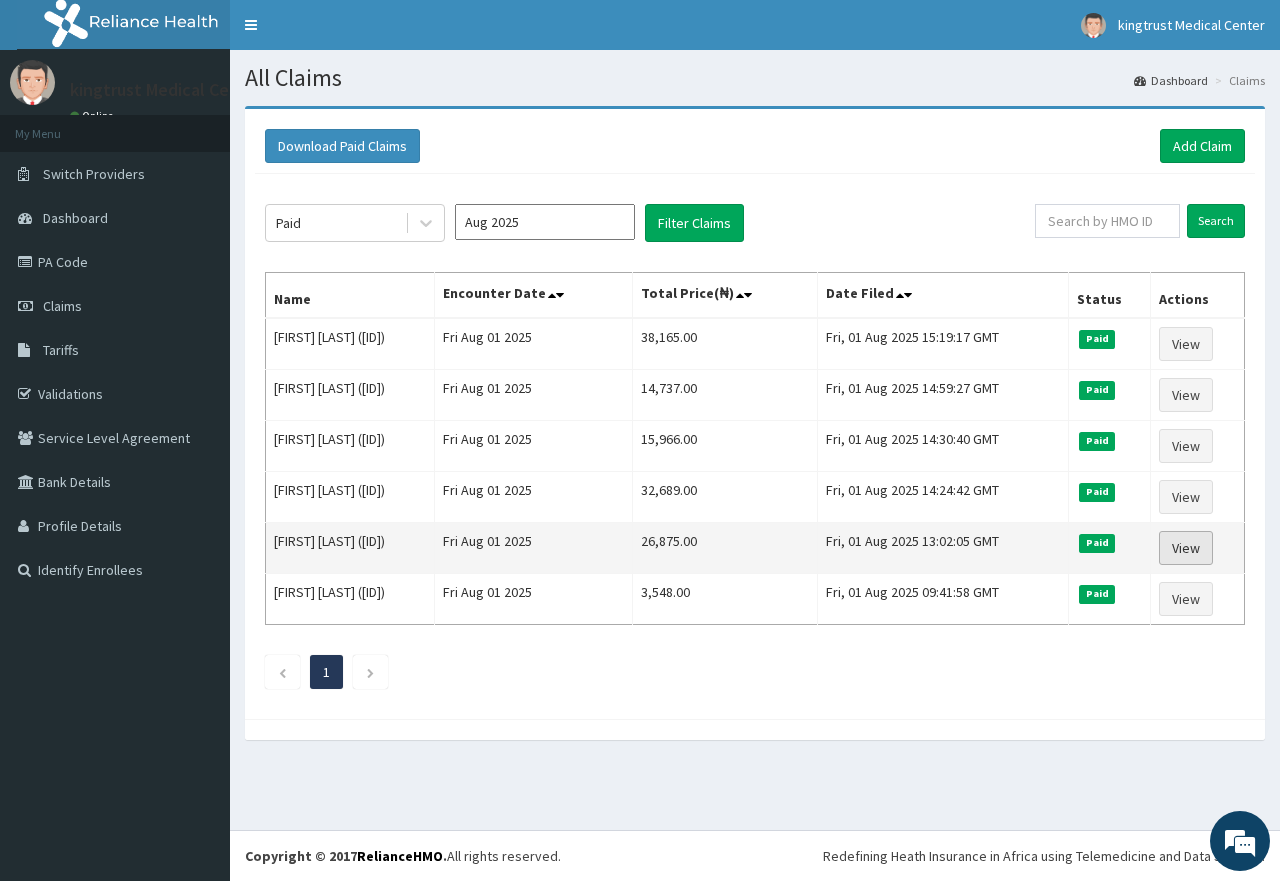 click on "View" at bounding box center (1186, 548) 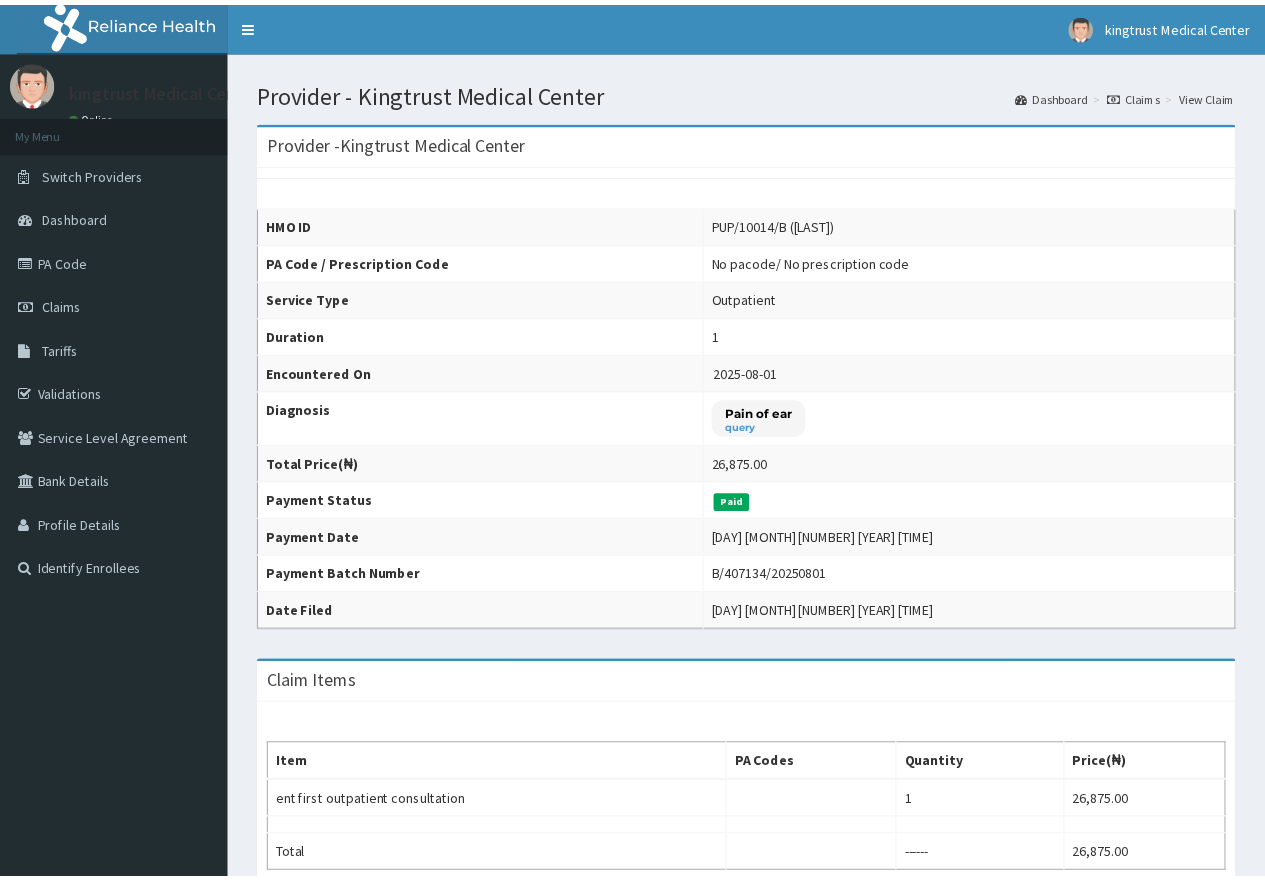 scroll, scrollTop: 0, scrollLeft: 0, axis: both 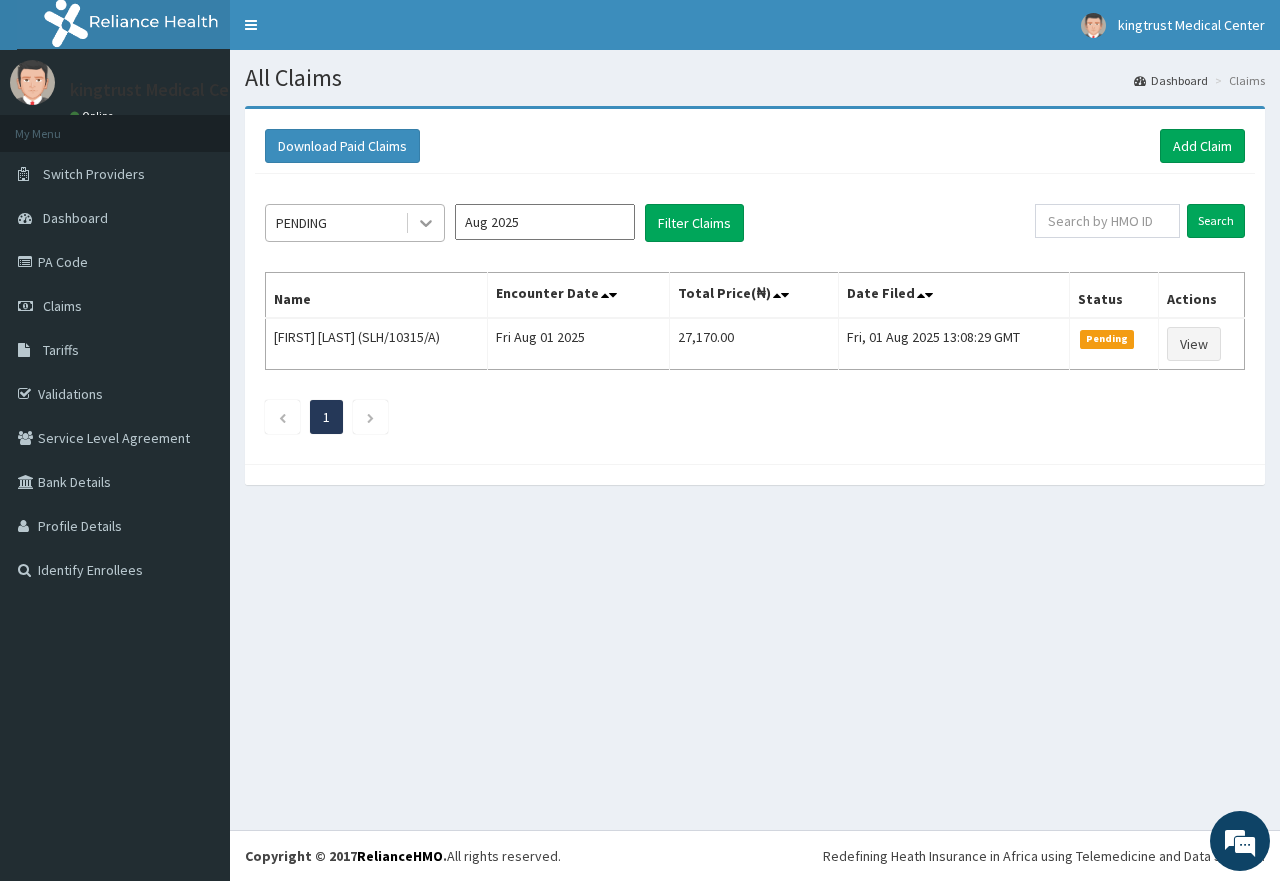 click at bounding box center (426, 223) 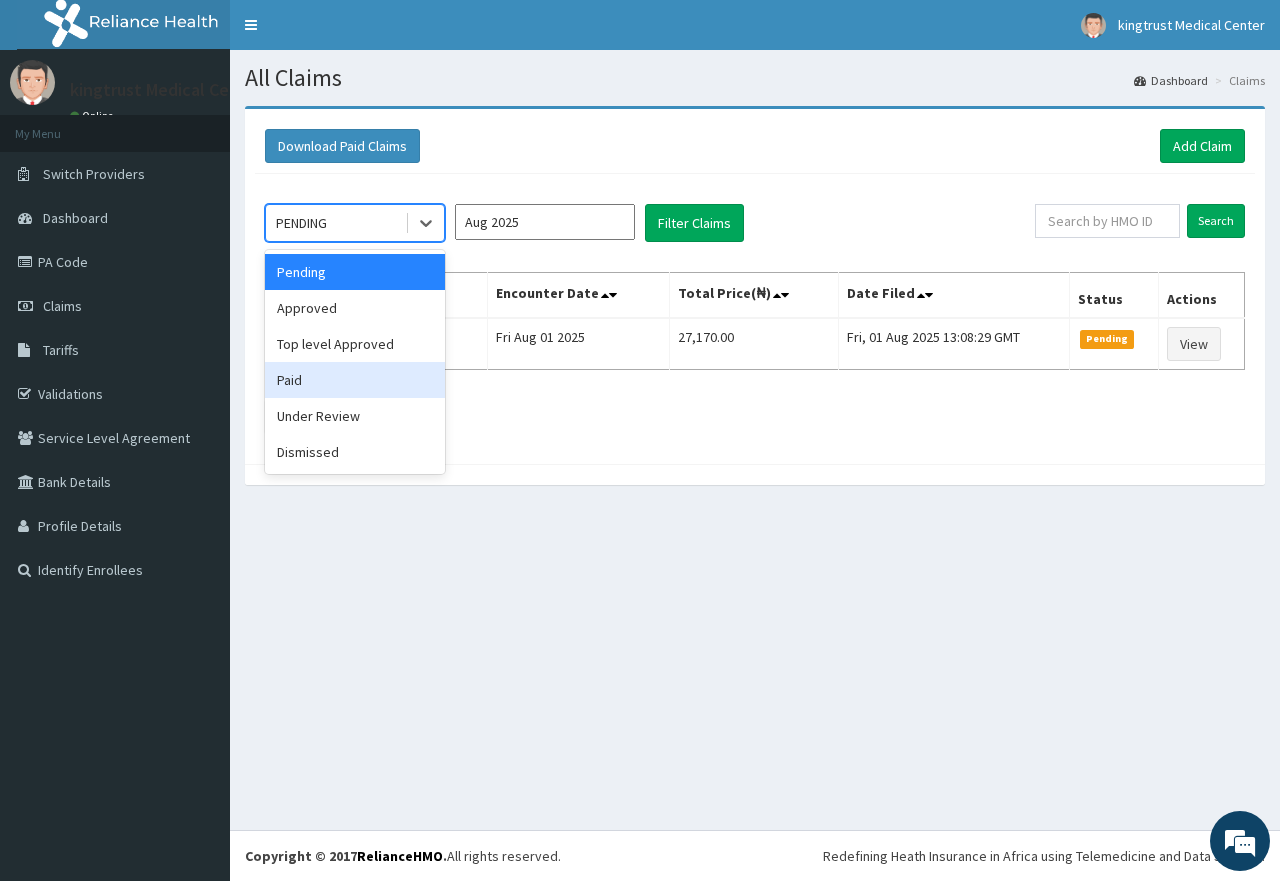 click on "Paid" at bounding box center (355, 380) 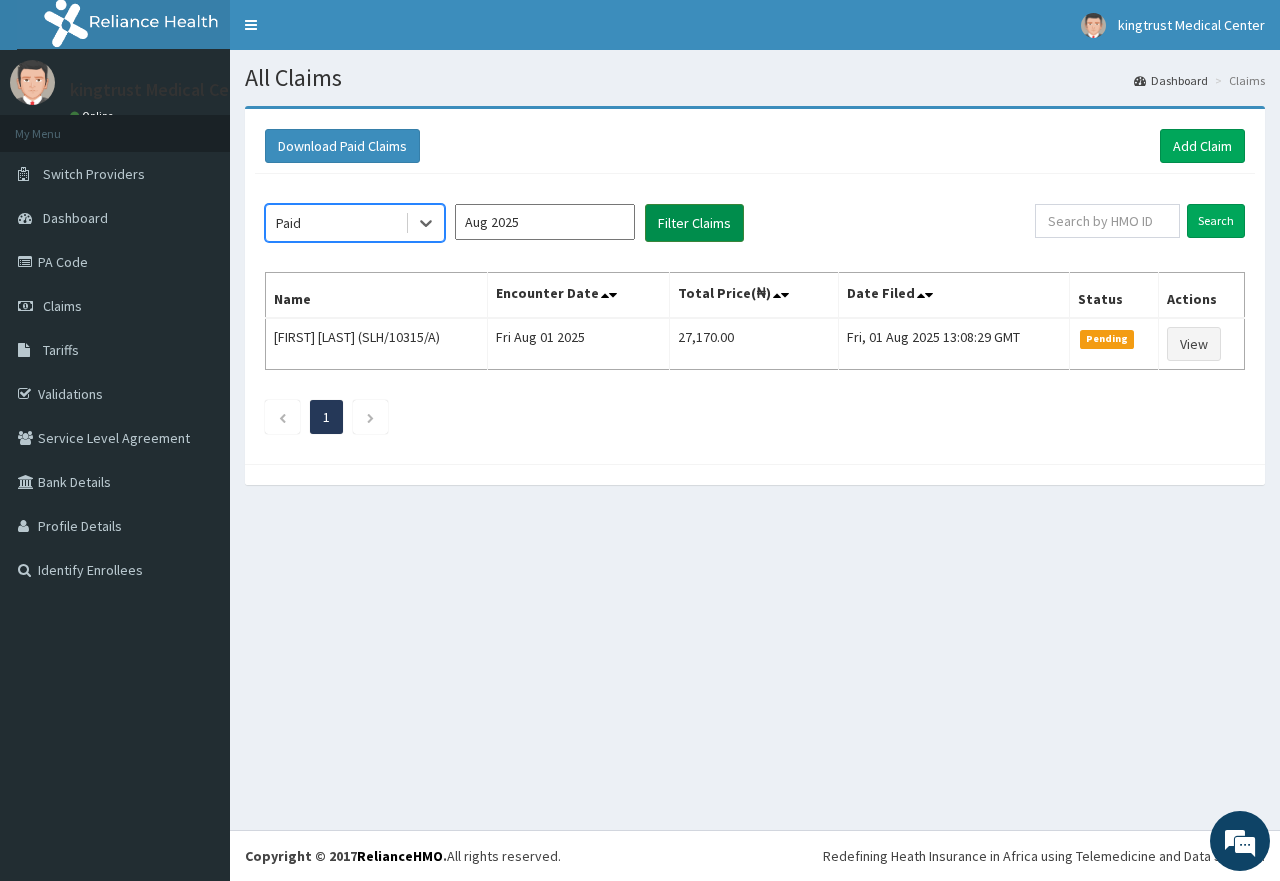 click on "Filter Claims" at bounding box center [694, 223] 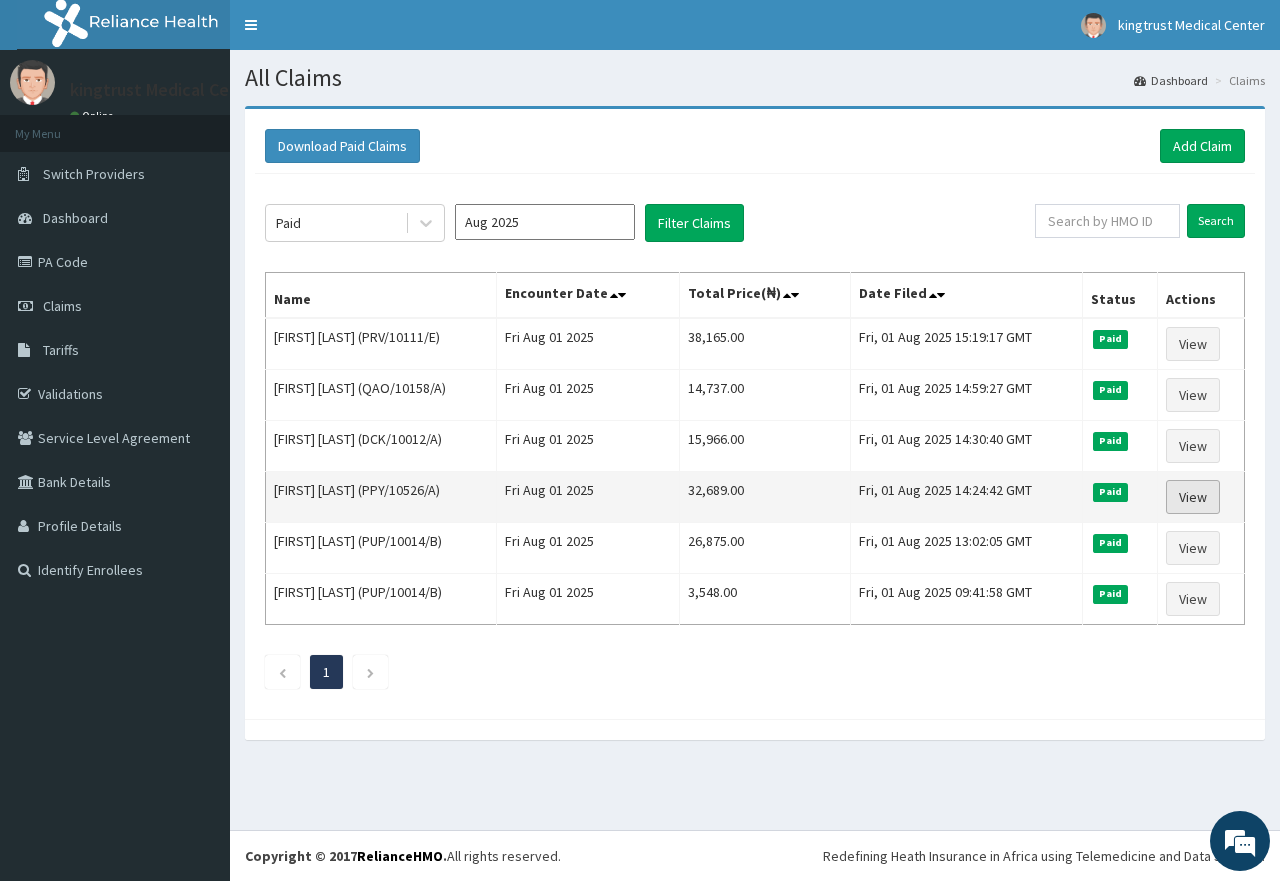 click on "View" at bounding box center (1193, 497) 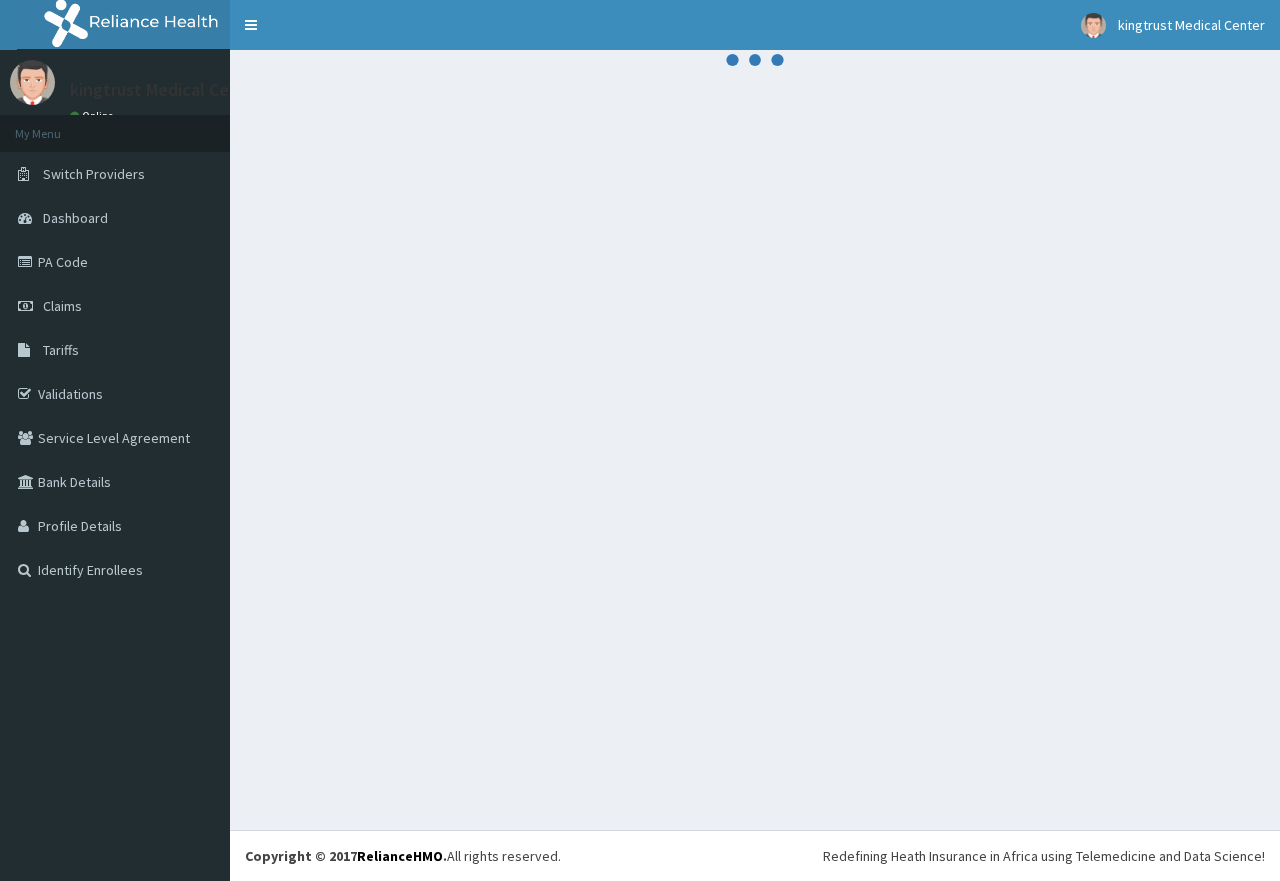 scroll, scrollTop: 0, scrollLeft: 0, axis: both 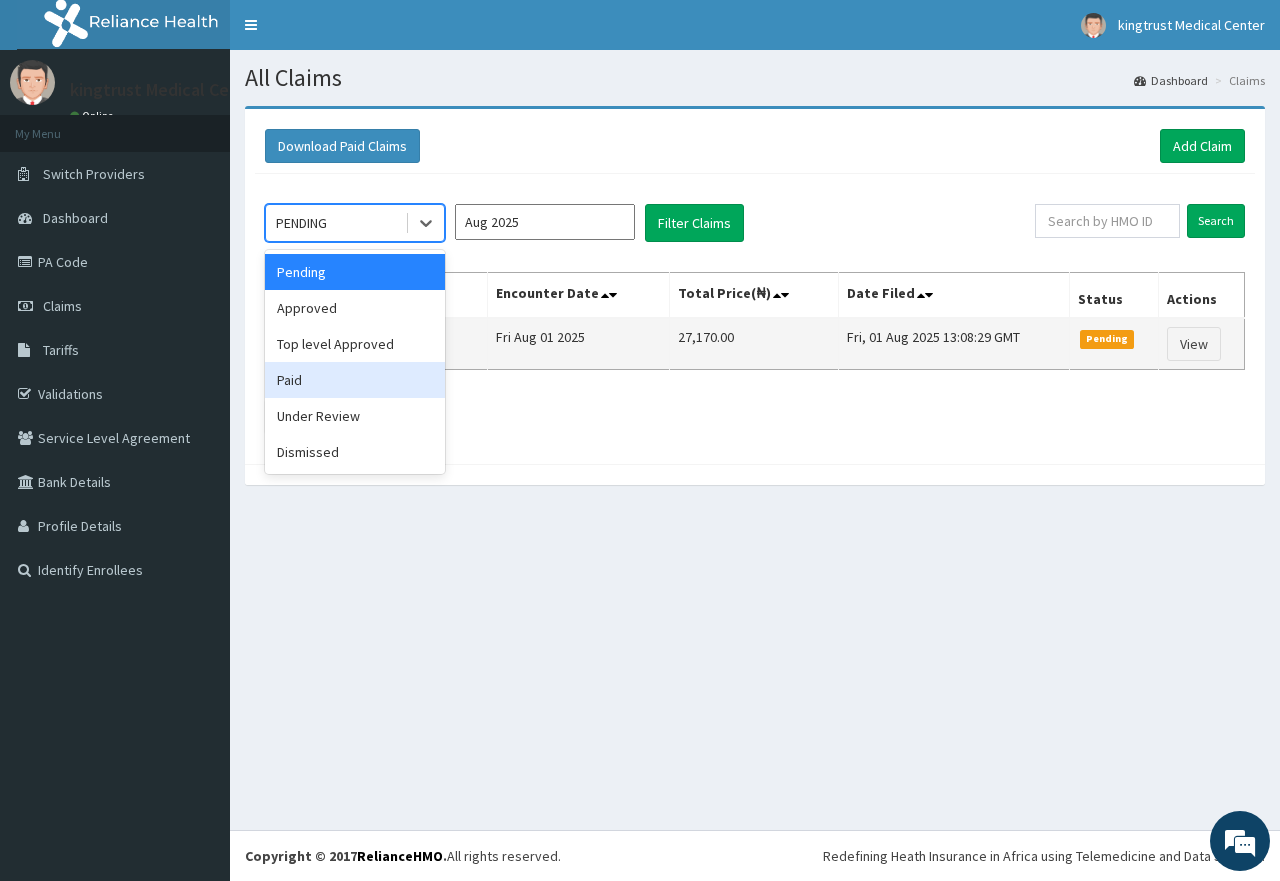 drag, startPoint x: 388, startPoint y: 393, endPoint x: 436, endPoint y: 344, distance: 68.593 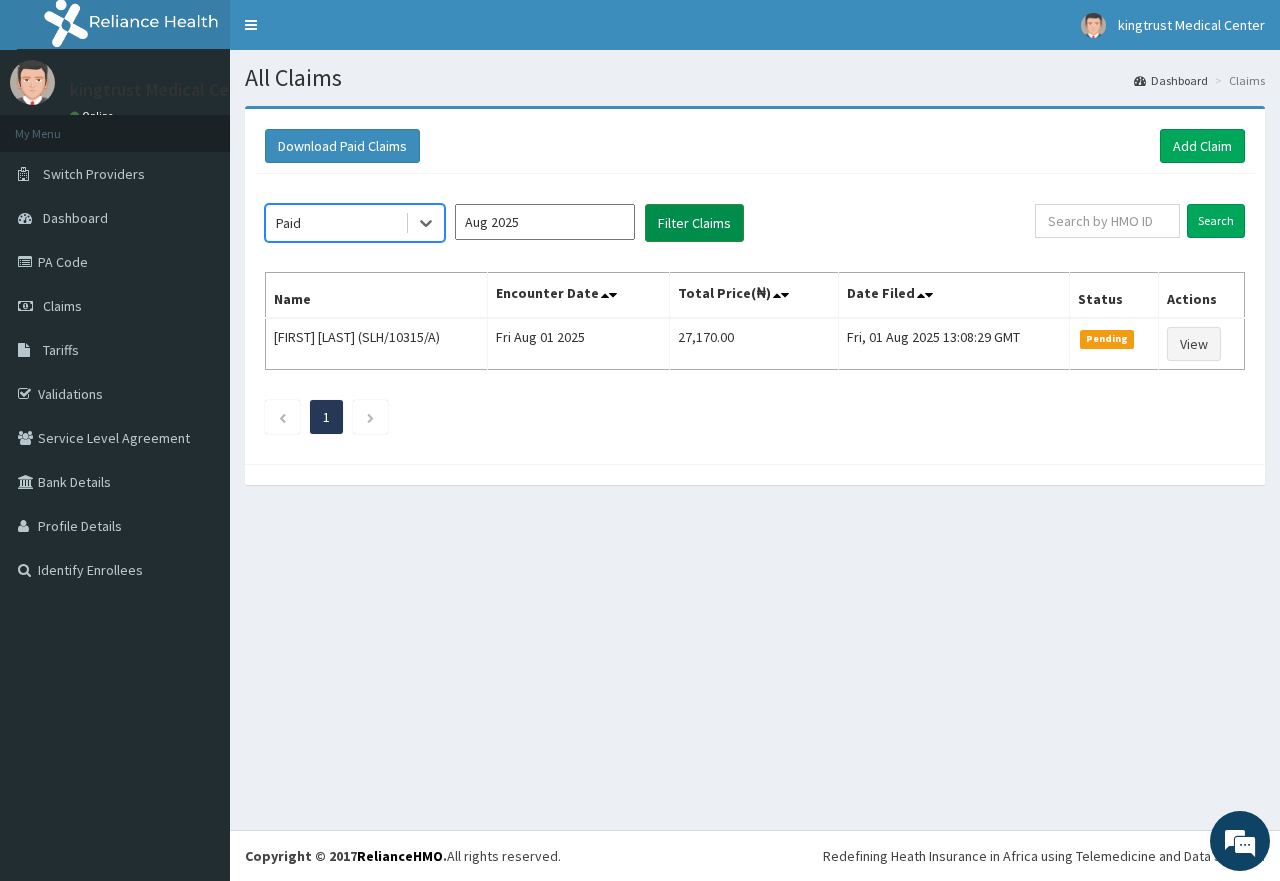 click on "Filter Claims" at bounding box center (694, 223) 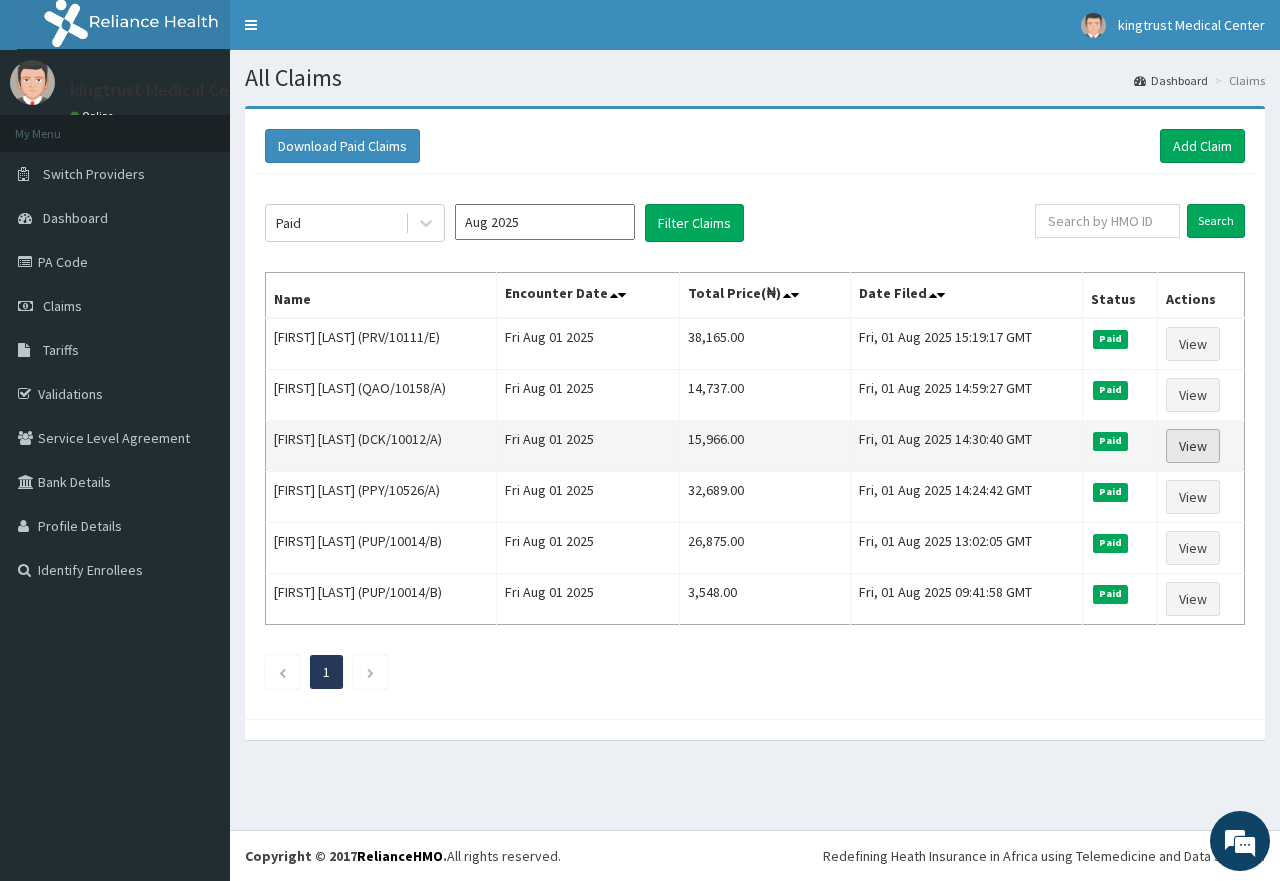 click on "View" at bounding box center [1193, 446] 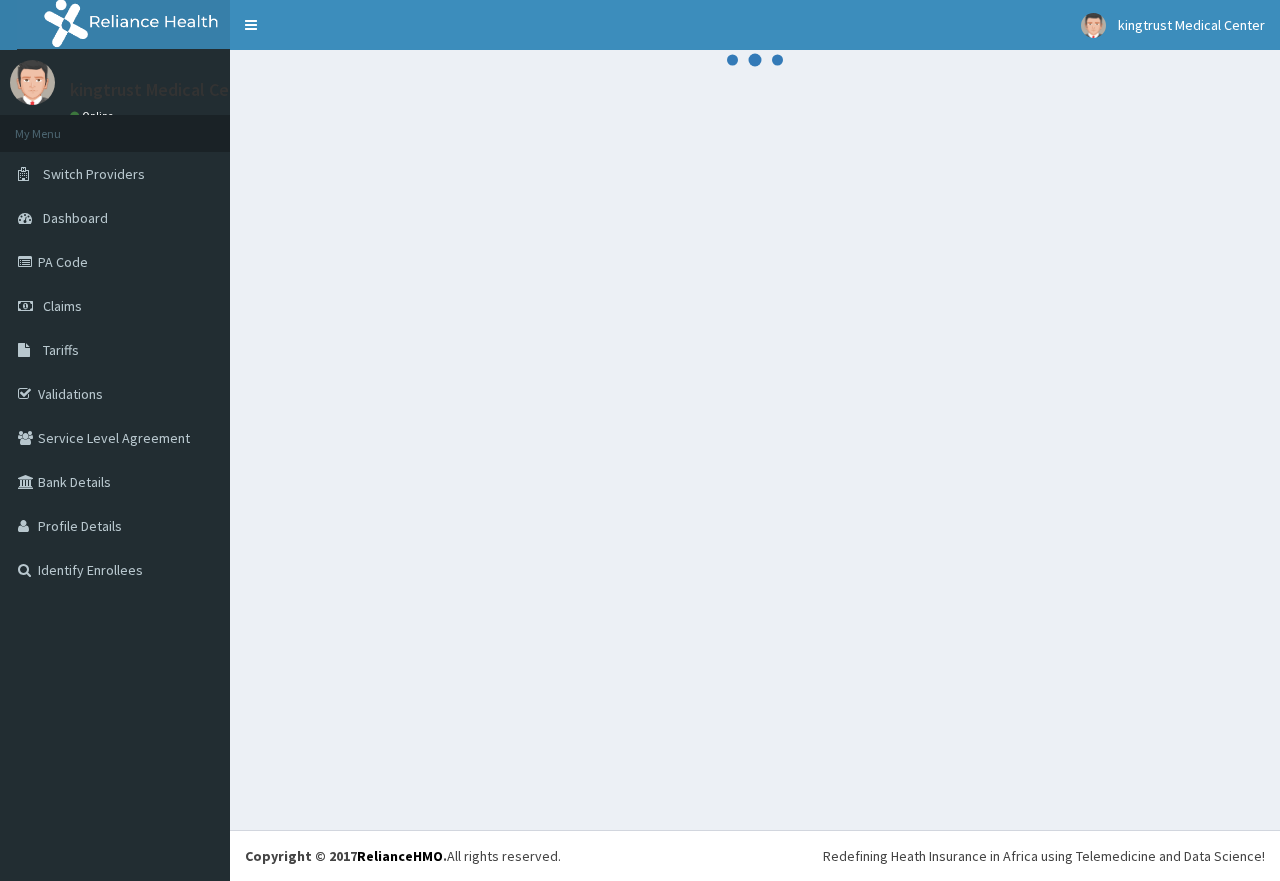 scroll, scrollTop: 0, scrollLeft: 0, axis: both 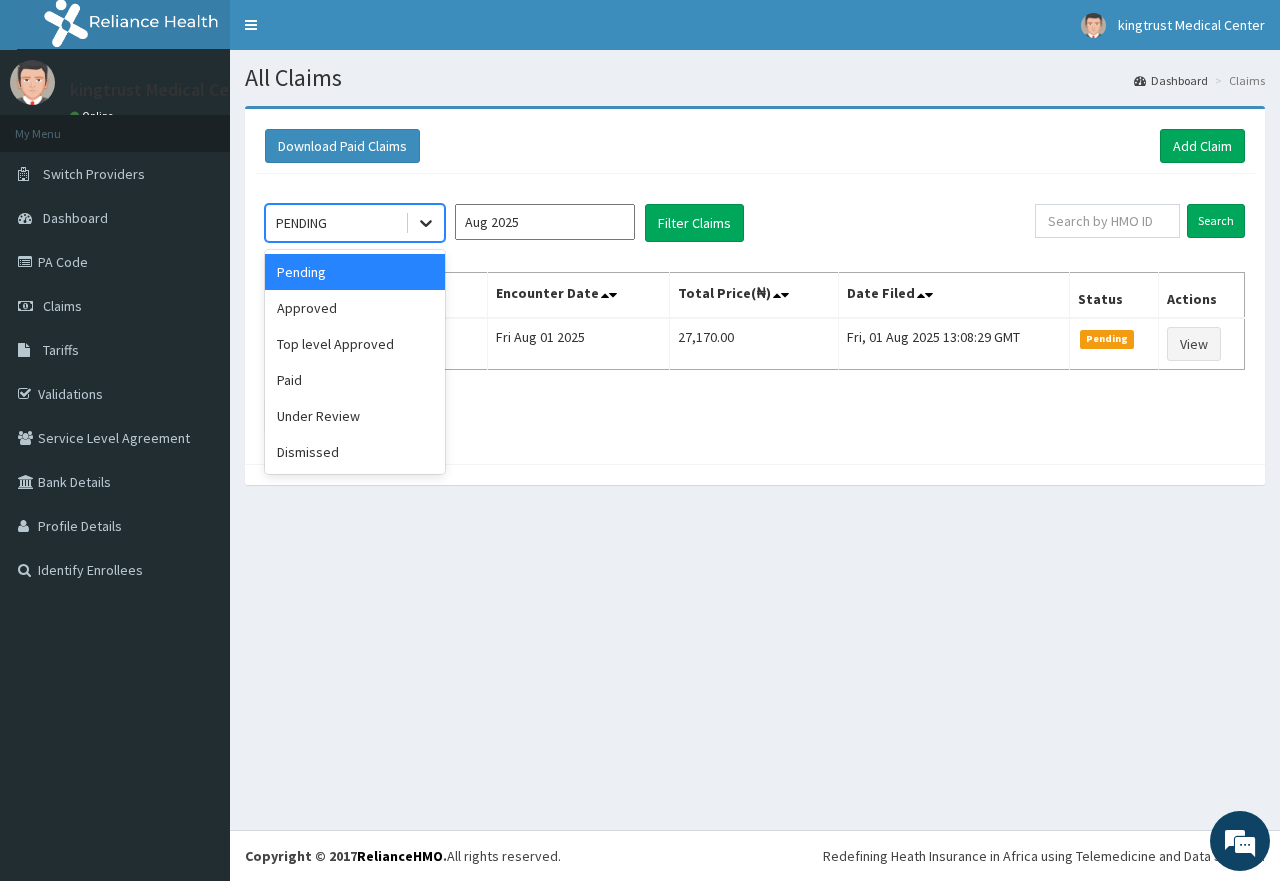 click 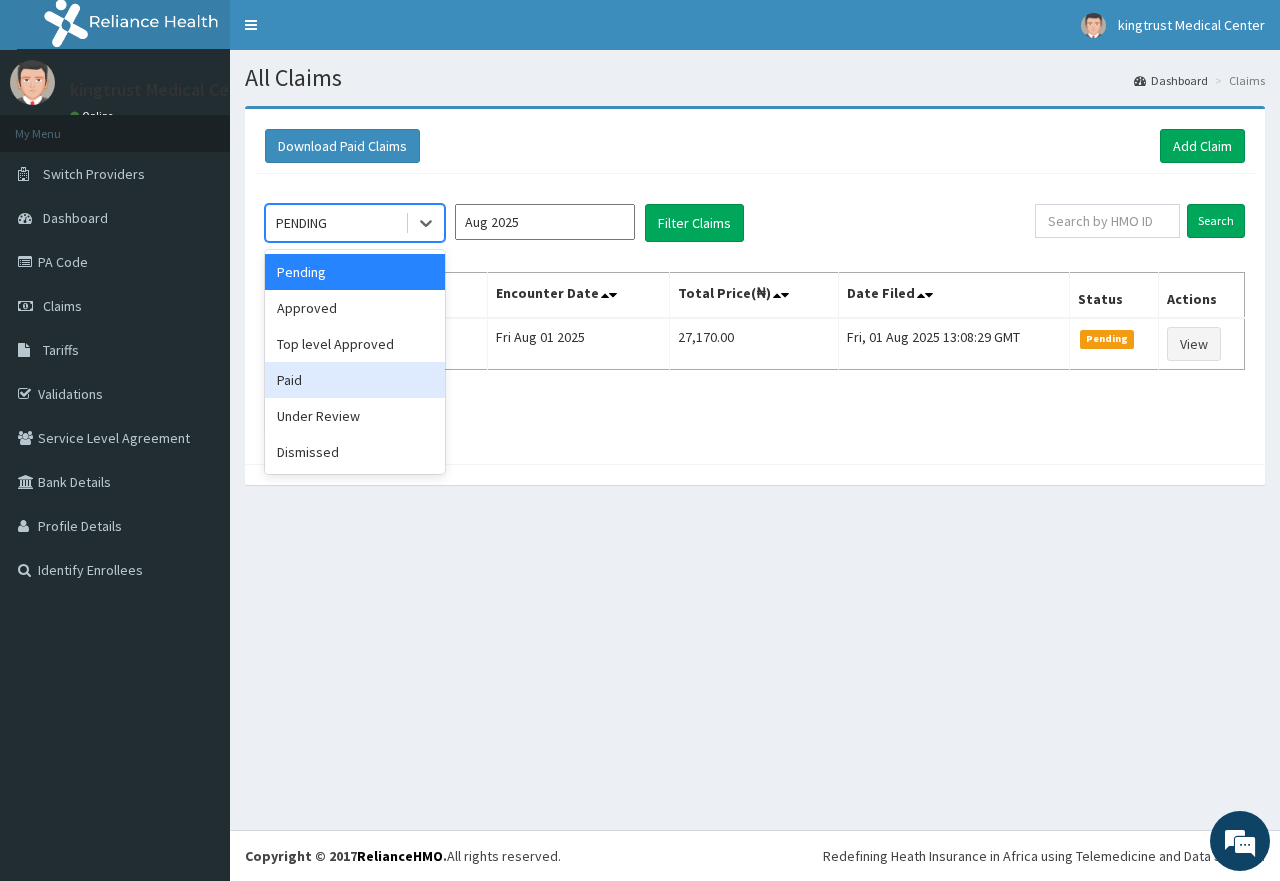 click on "Paid" at bounding box center (355, 380) 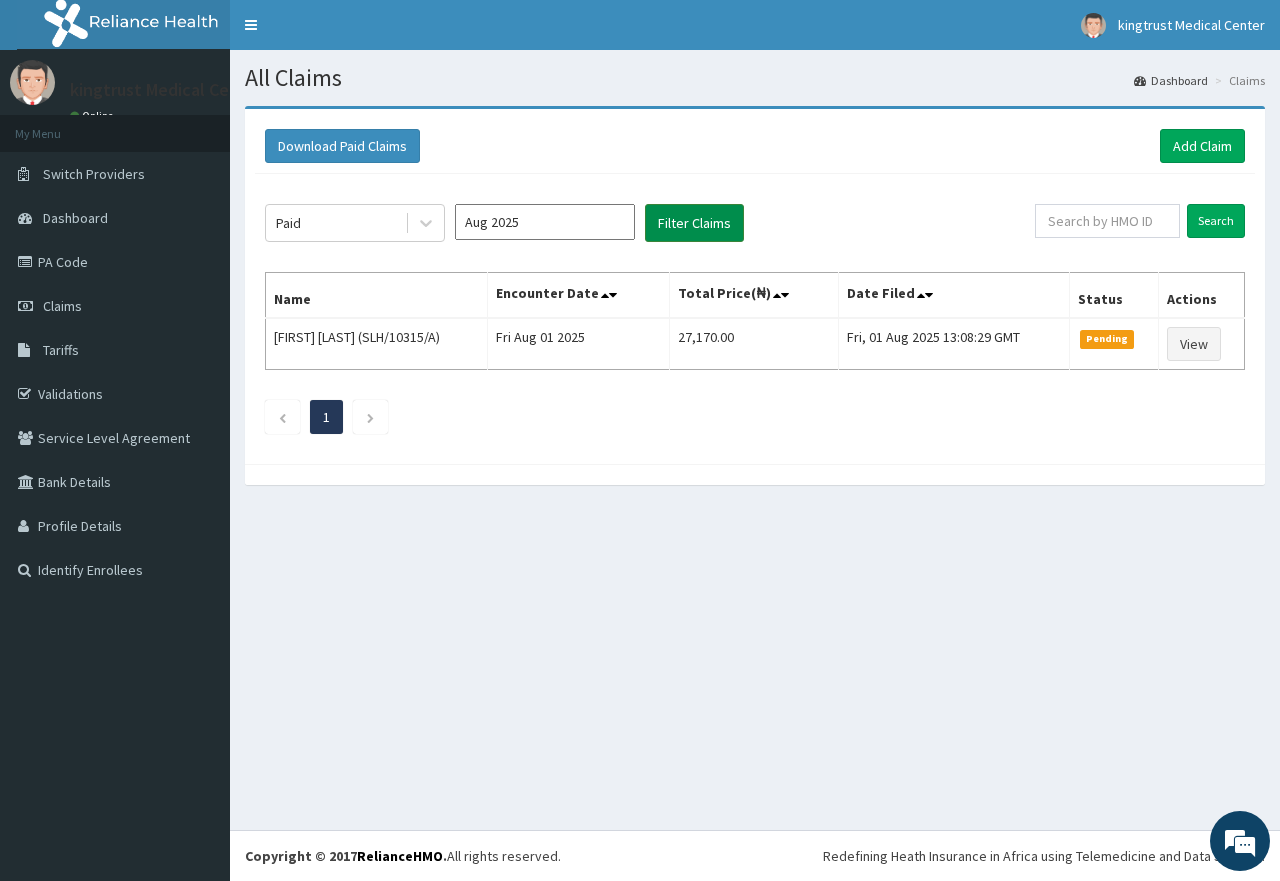 click on "Filter Claims" at bounding box center [694, 223] 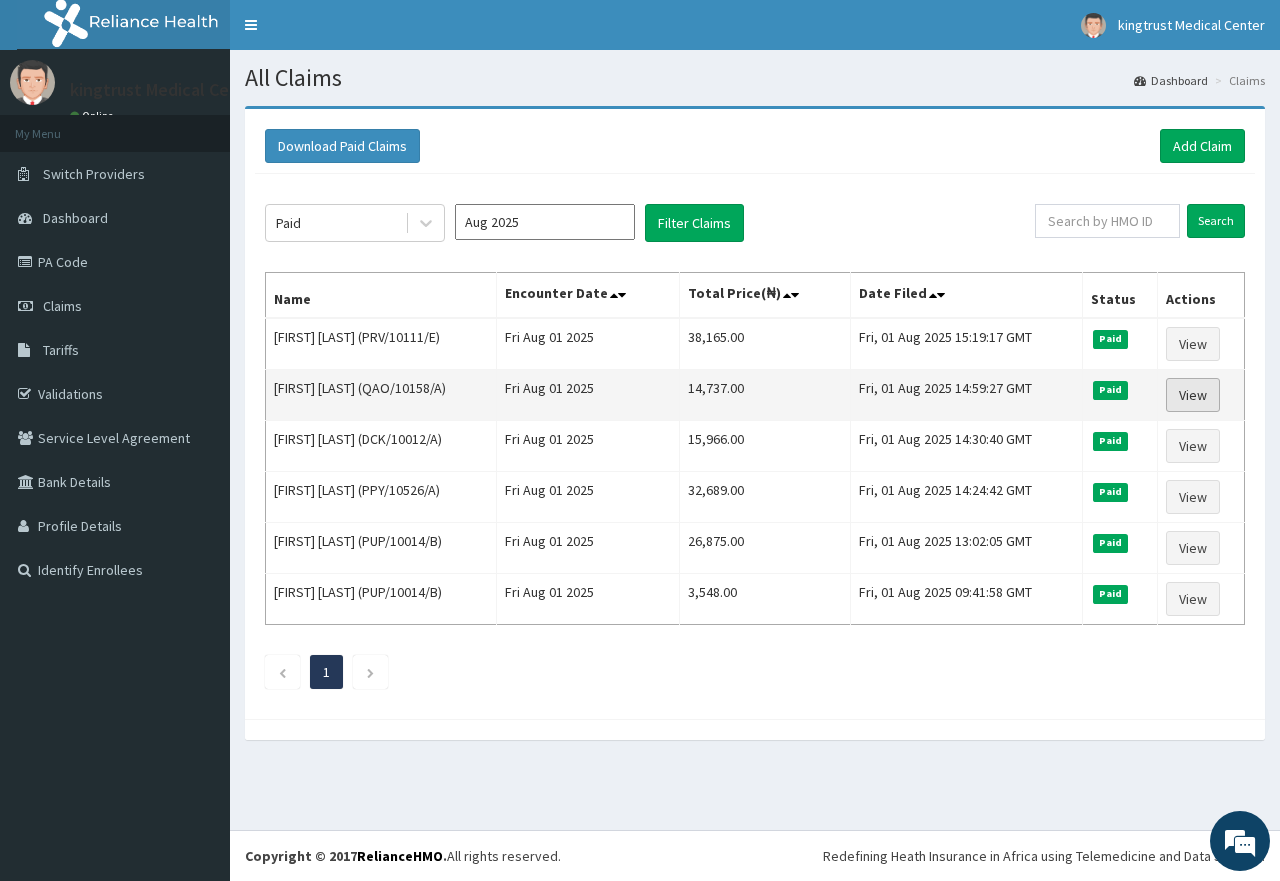 click on "View" at bounding box center (1193, 395) 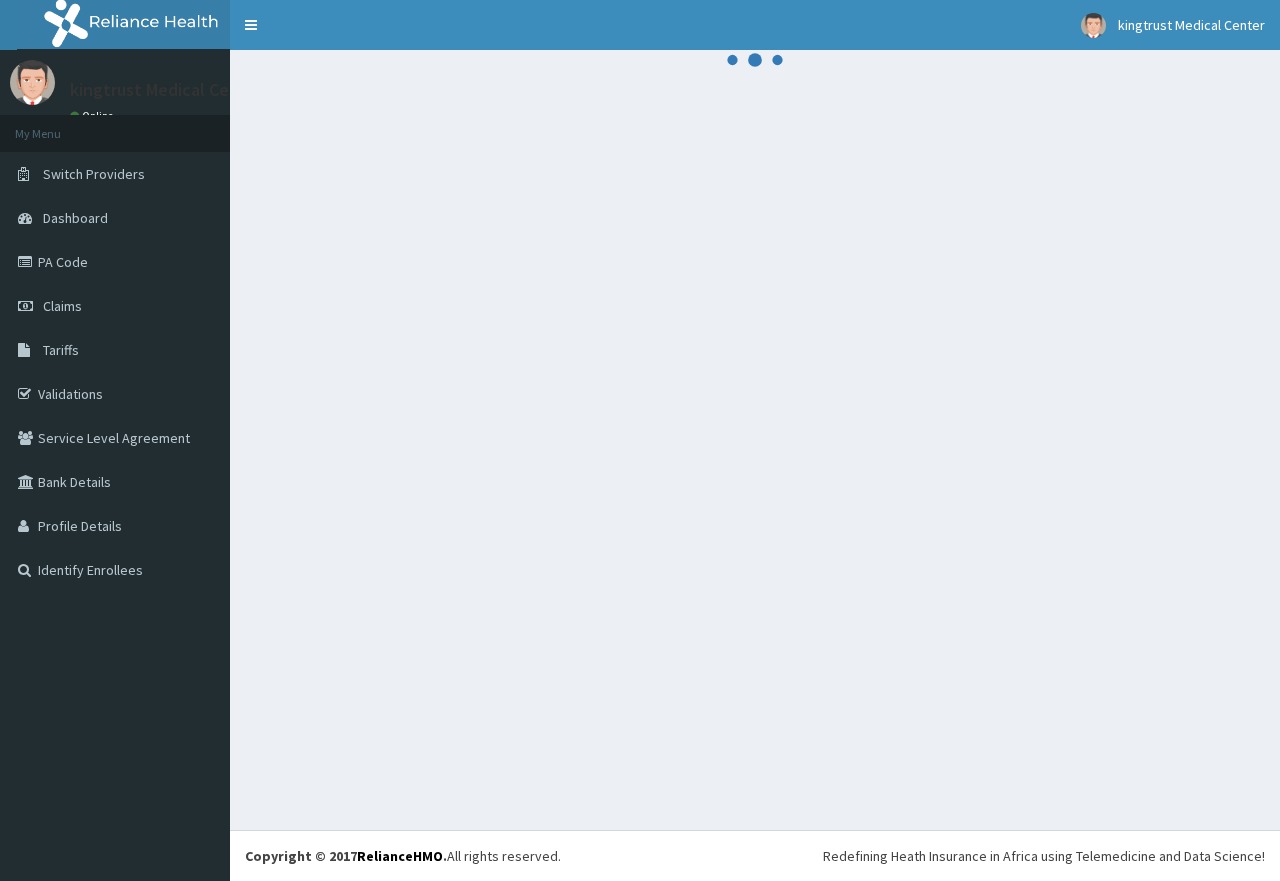 scroll, scrollTop: 0, scrollLeft: 0, axis: both 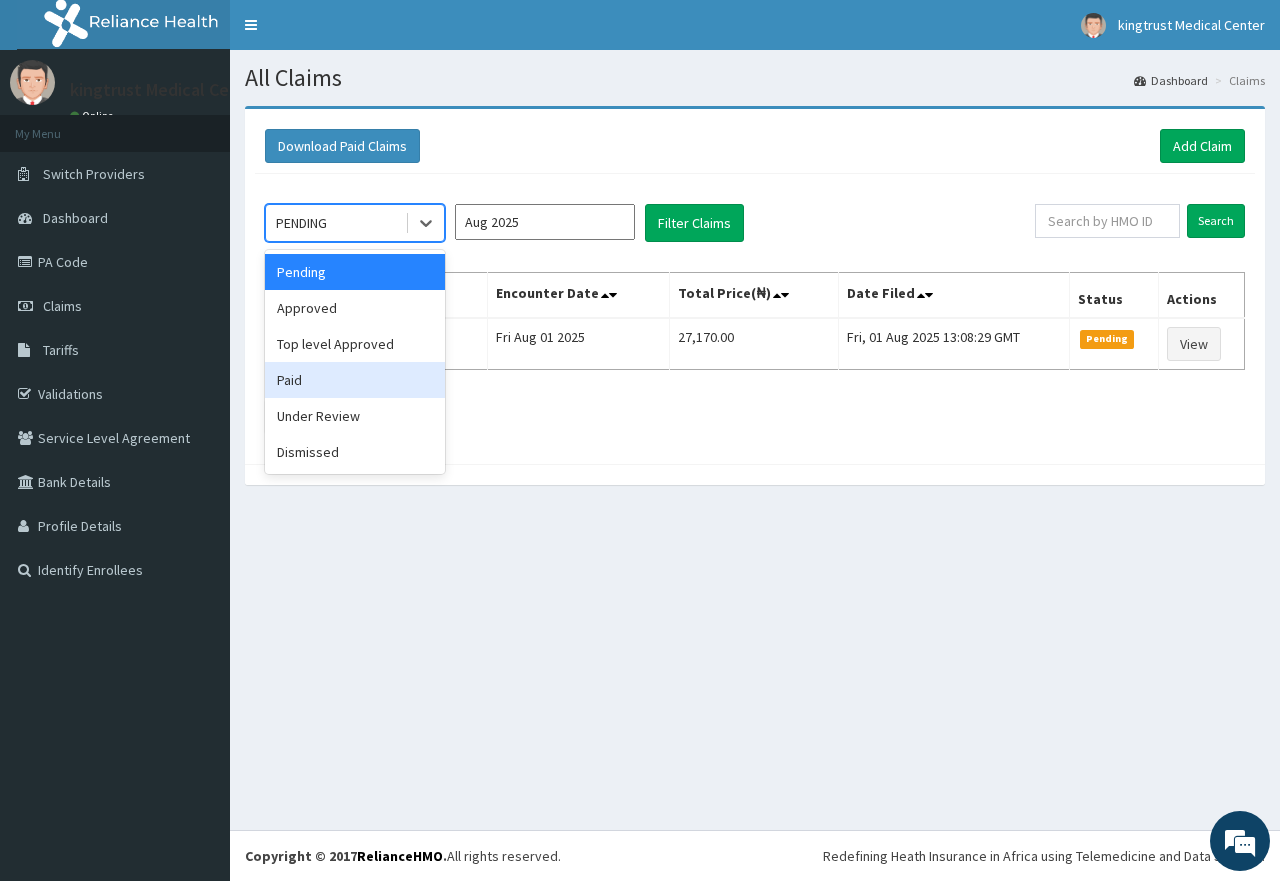 click on "Paid" at bounding box center (355, 380) 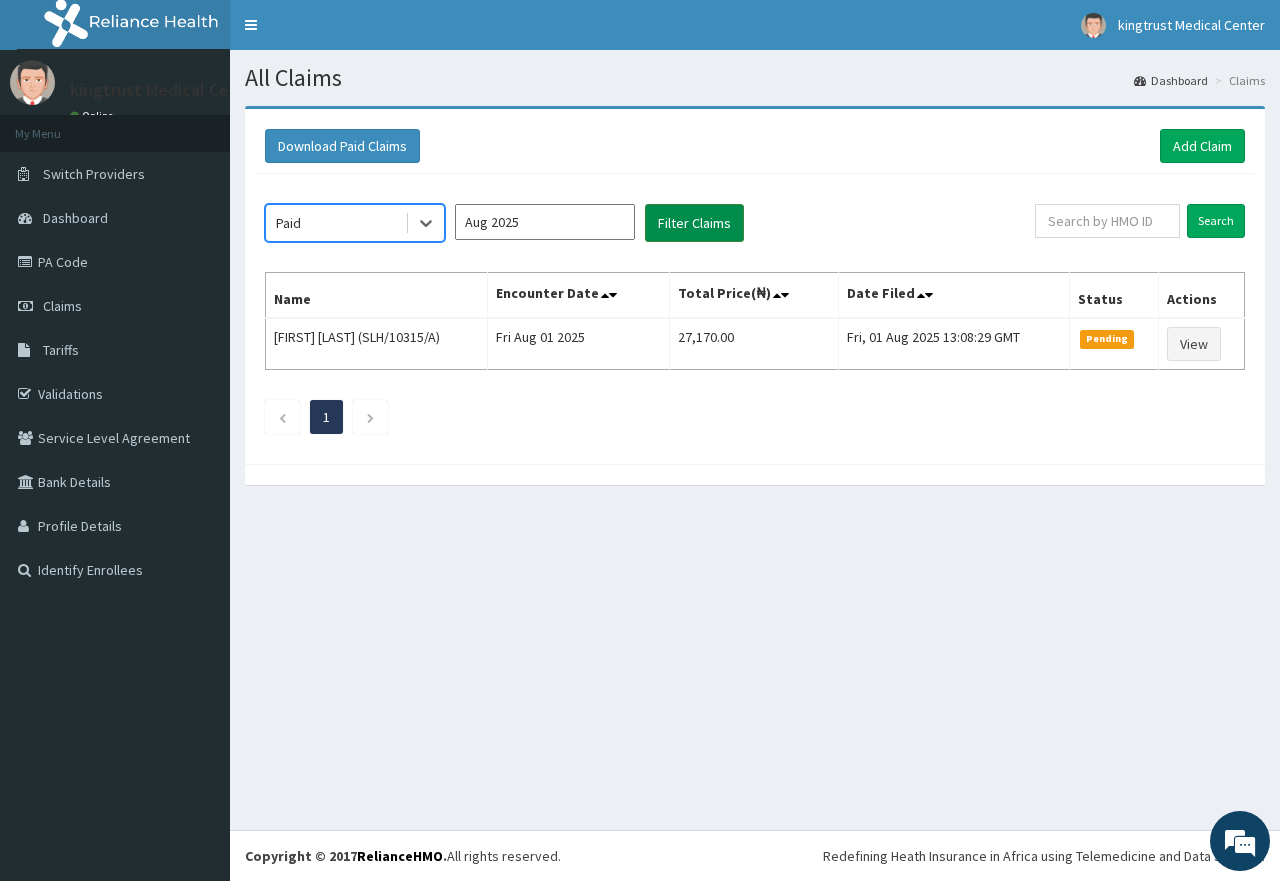 click on "Filter Claims" at bounding box center (694, 223) 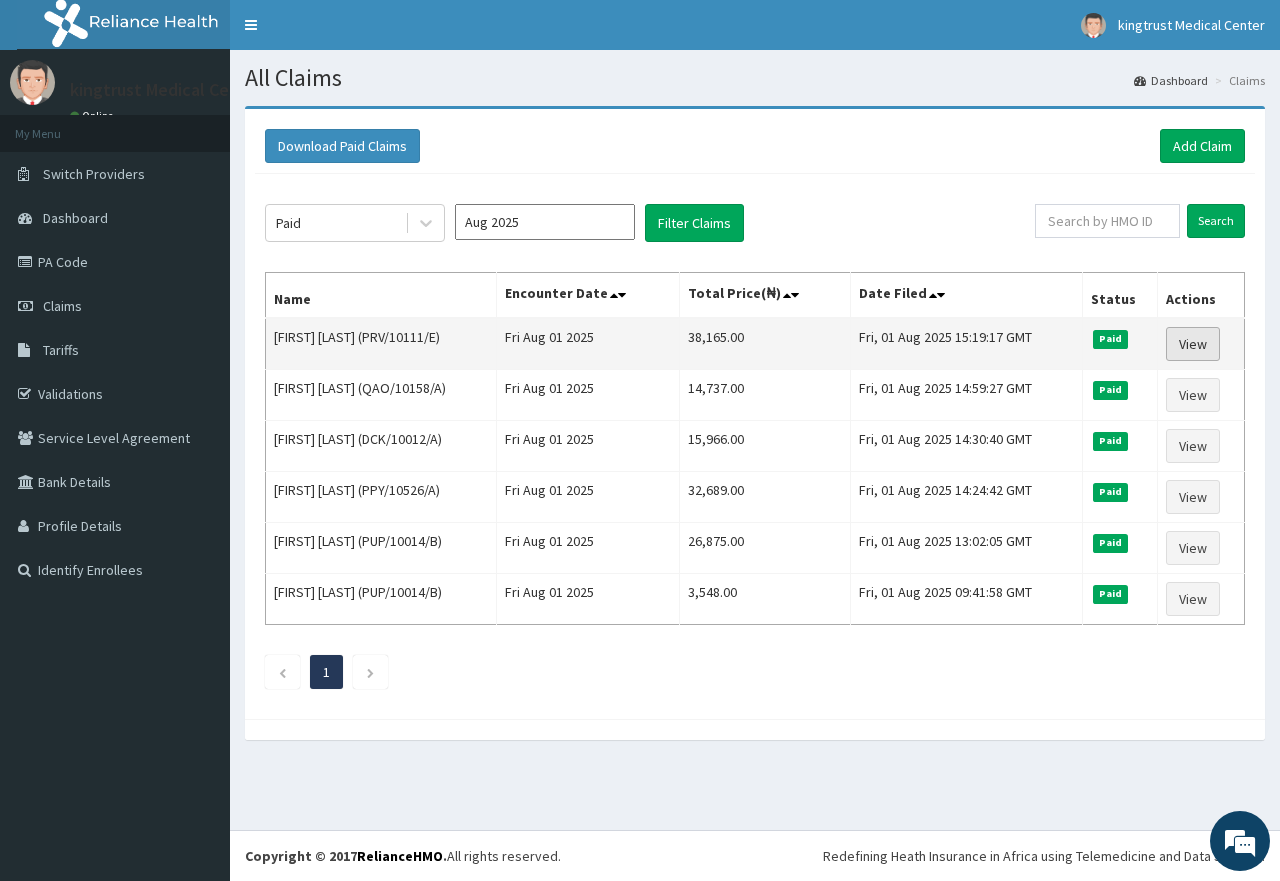 click on "View" at bounding box center [1193, 344] 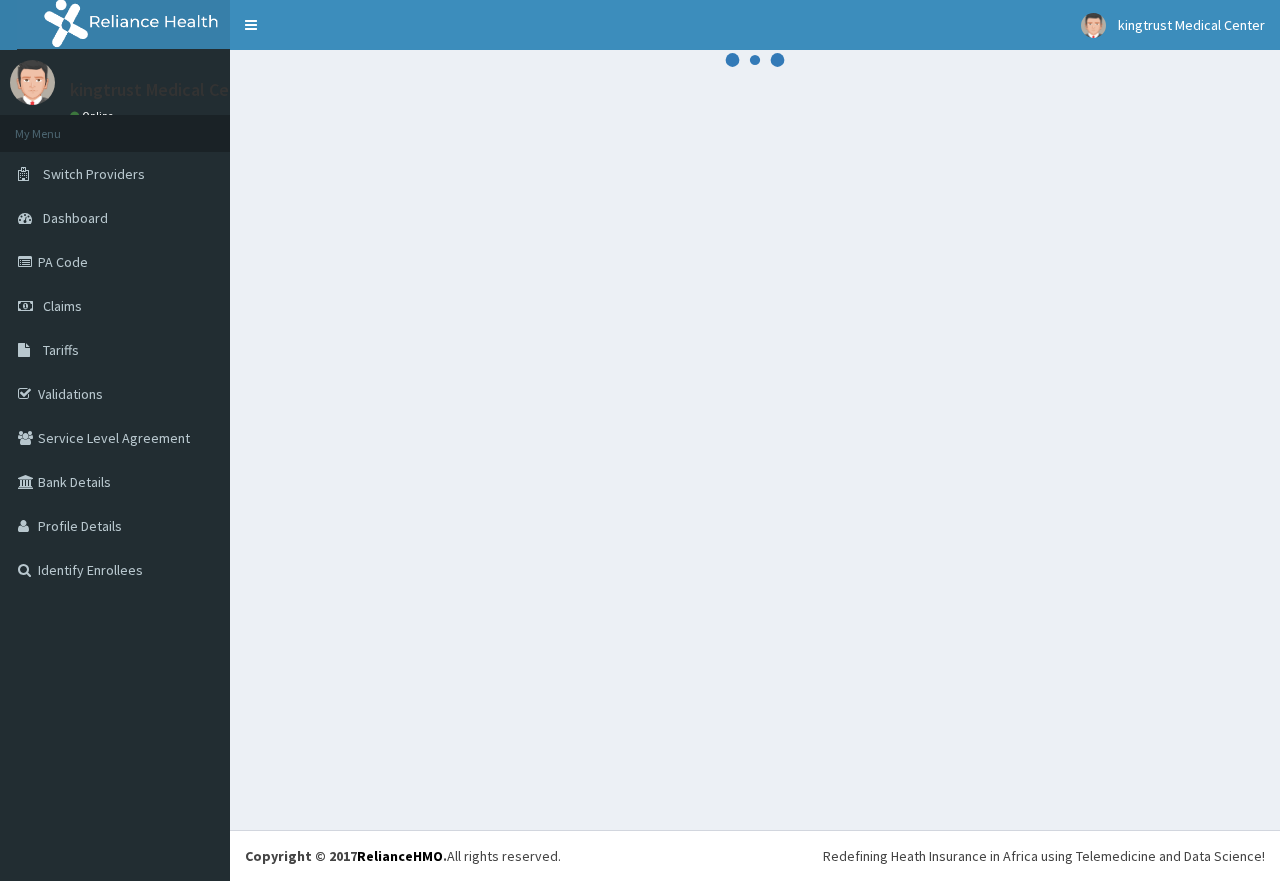 scroll, scrollTop: 0, scrollLeft: 0, axis: both 